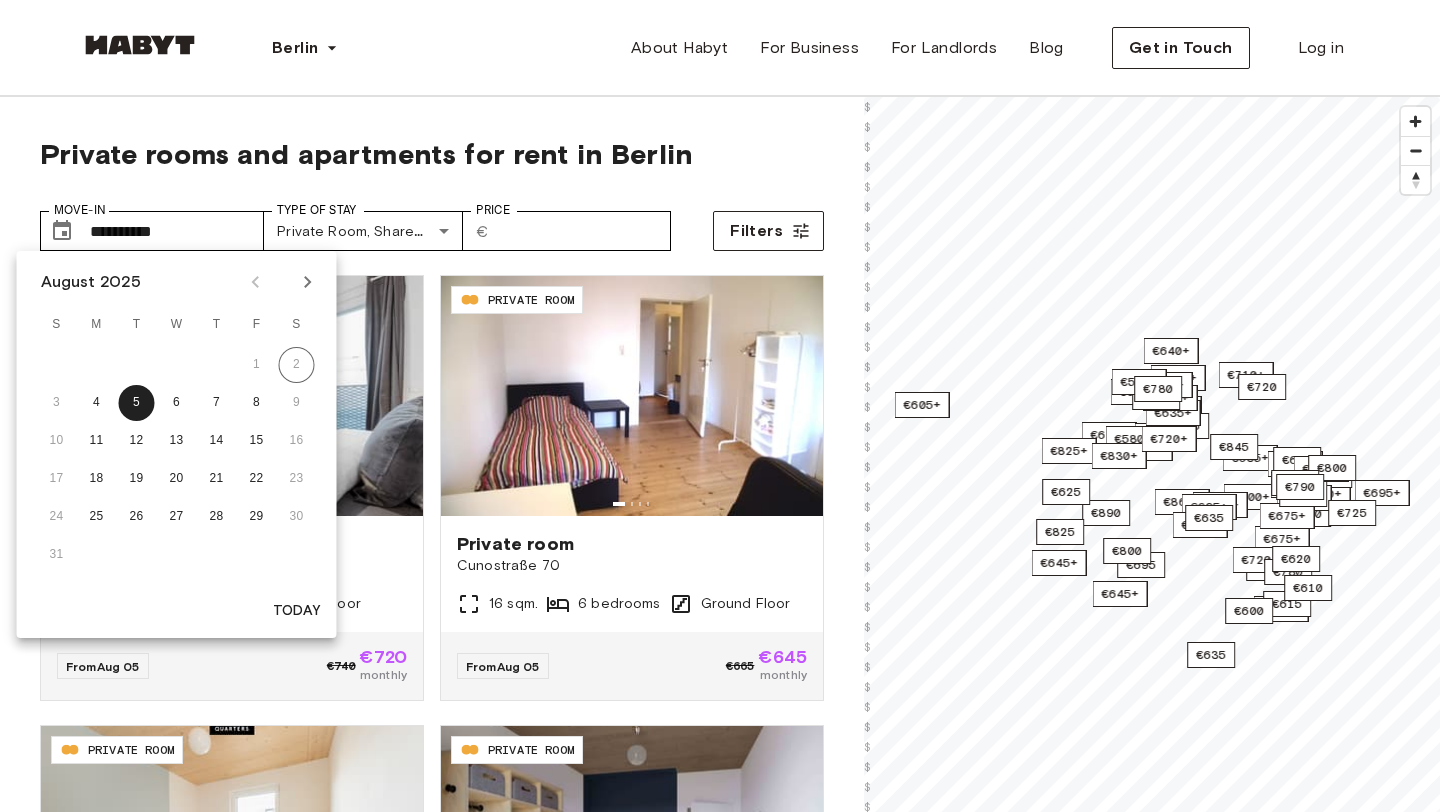 scroll, scrollTop: 0, scrollLeft: 0, axis: both 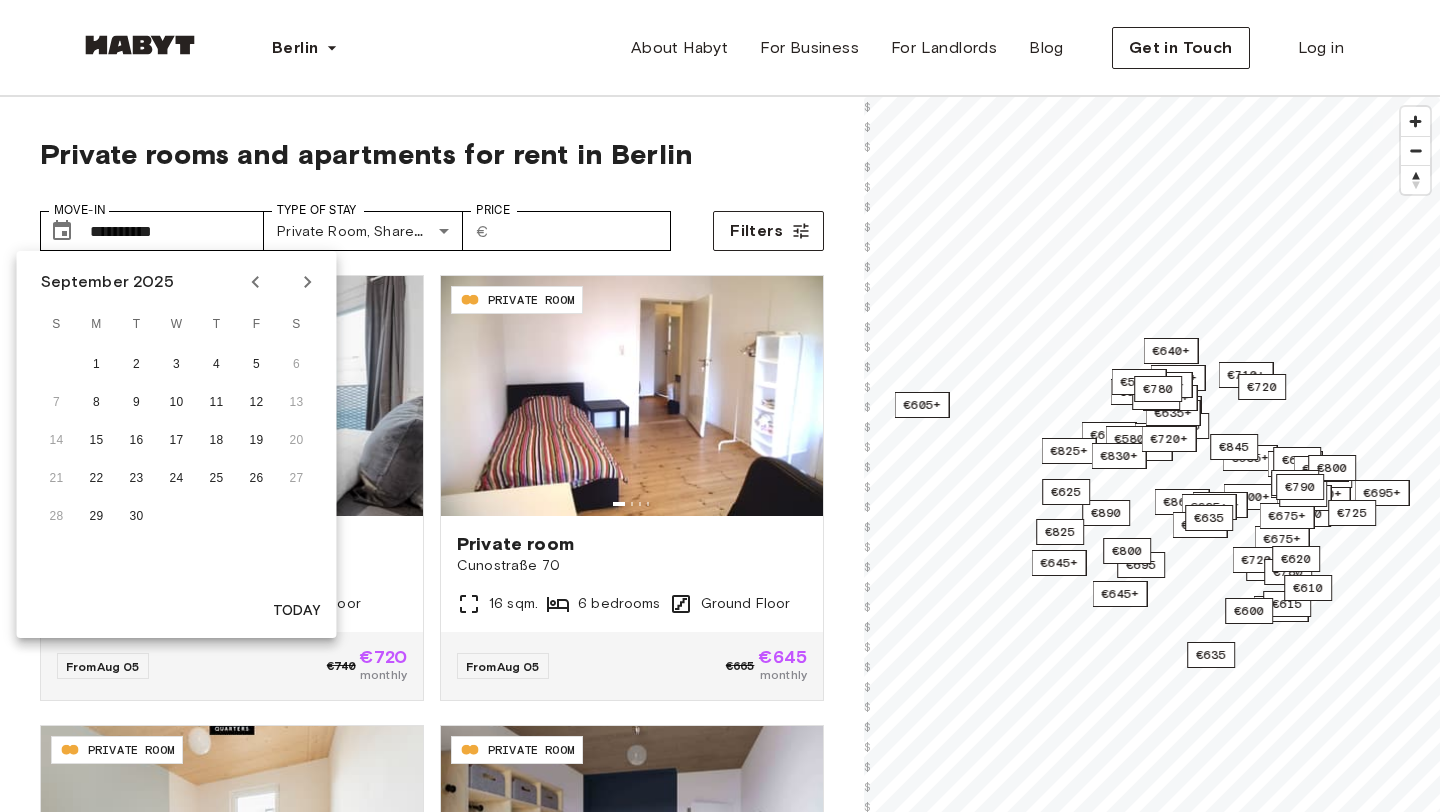 click 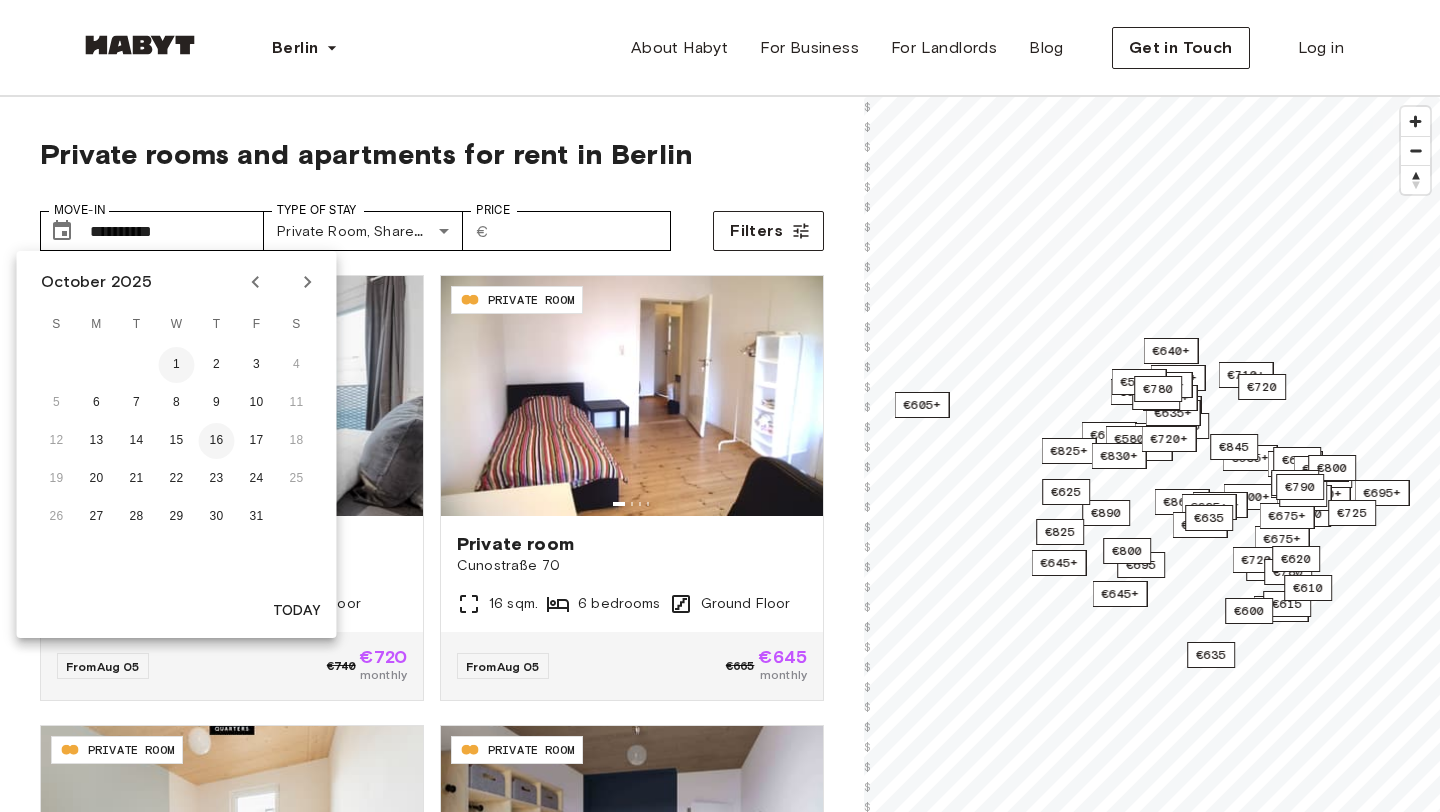 click on "1" at bounding box center [177, 365] 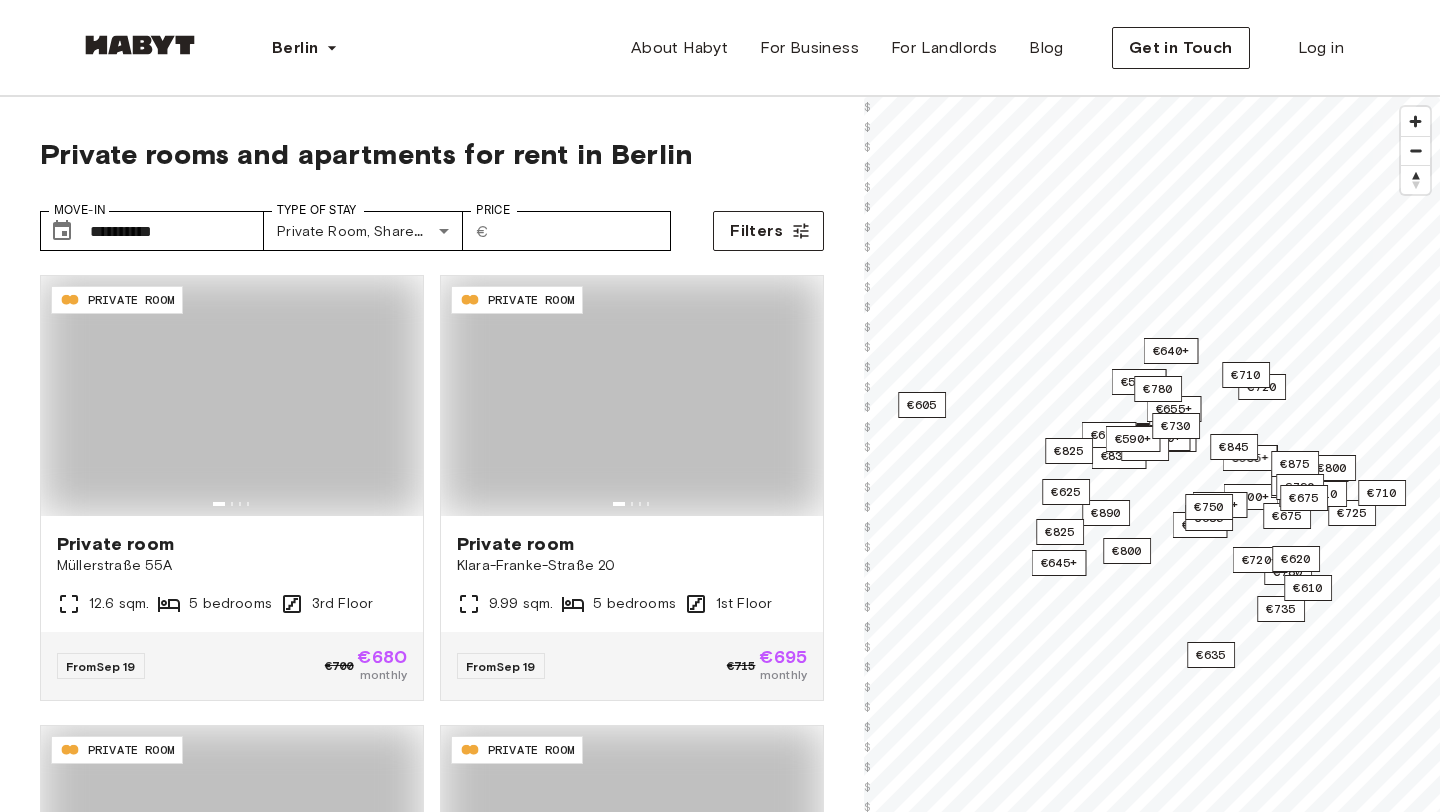 type on "**********" 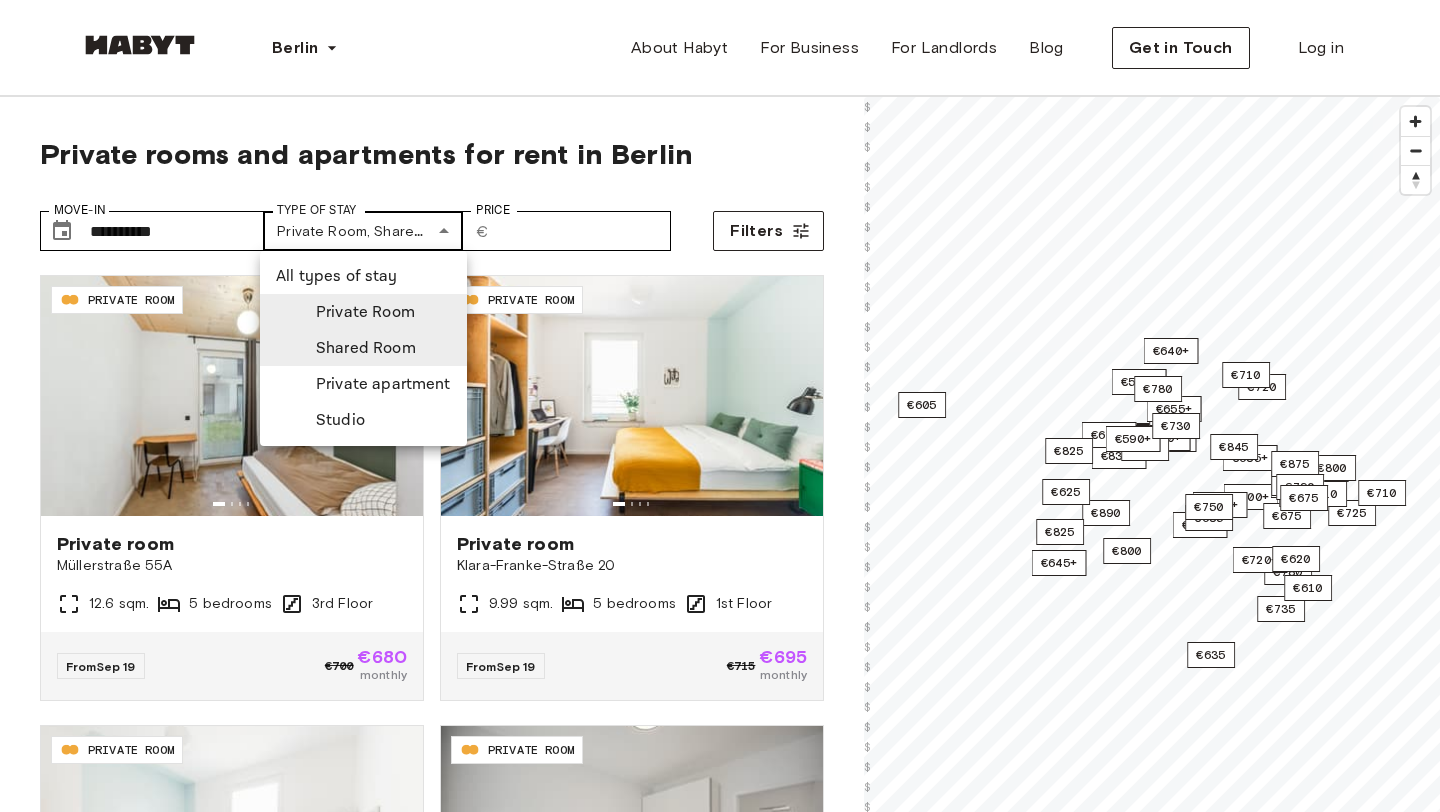click on "[STREET] [NUMBER] [SQM] [BEDROOMS] [FLOOR] From [MONTH] [DAY] €[PRICE] €[PRICE] monthly [STREET] [NUMBER] [SQM] [BEDROOMS] [FLOOR] From [MONTH] [DAY] €[PRICE] €[PRICE] monthly [STREET] [NUMBER] [SQM] [BEDROOMS] [FLOOR] From [MONTH] [DAY] €[PRICE] €[PRICE] monthly [STREET] [NUMBER] [SQM] [BEDROOMS] [FLOOR] From [MONTH] [DAY] €[PRICE] €[PRICE] monthly [SQM]" at bounding box center (720, 2413) 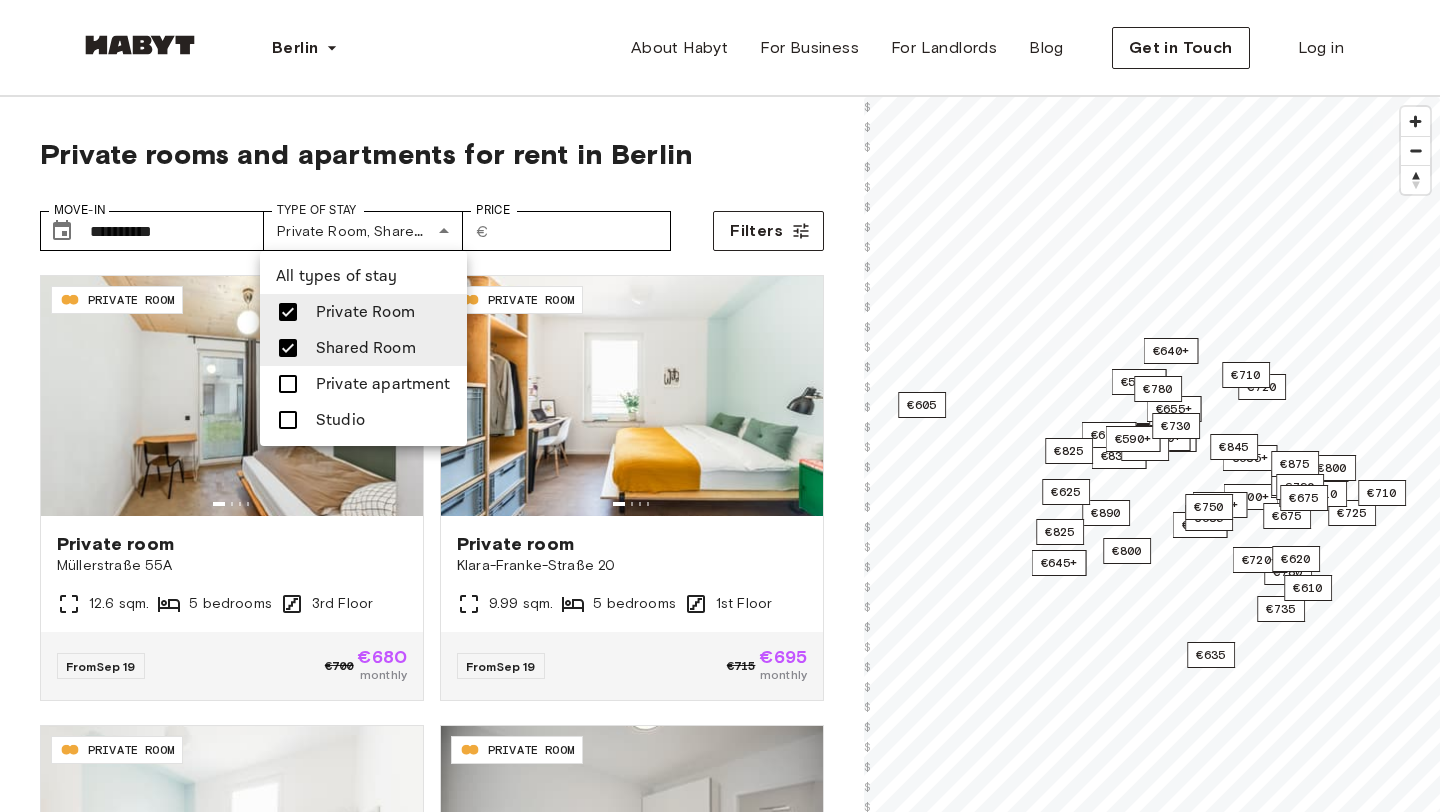 click on "Shared Room" at bounding box center (366, 348) 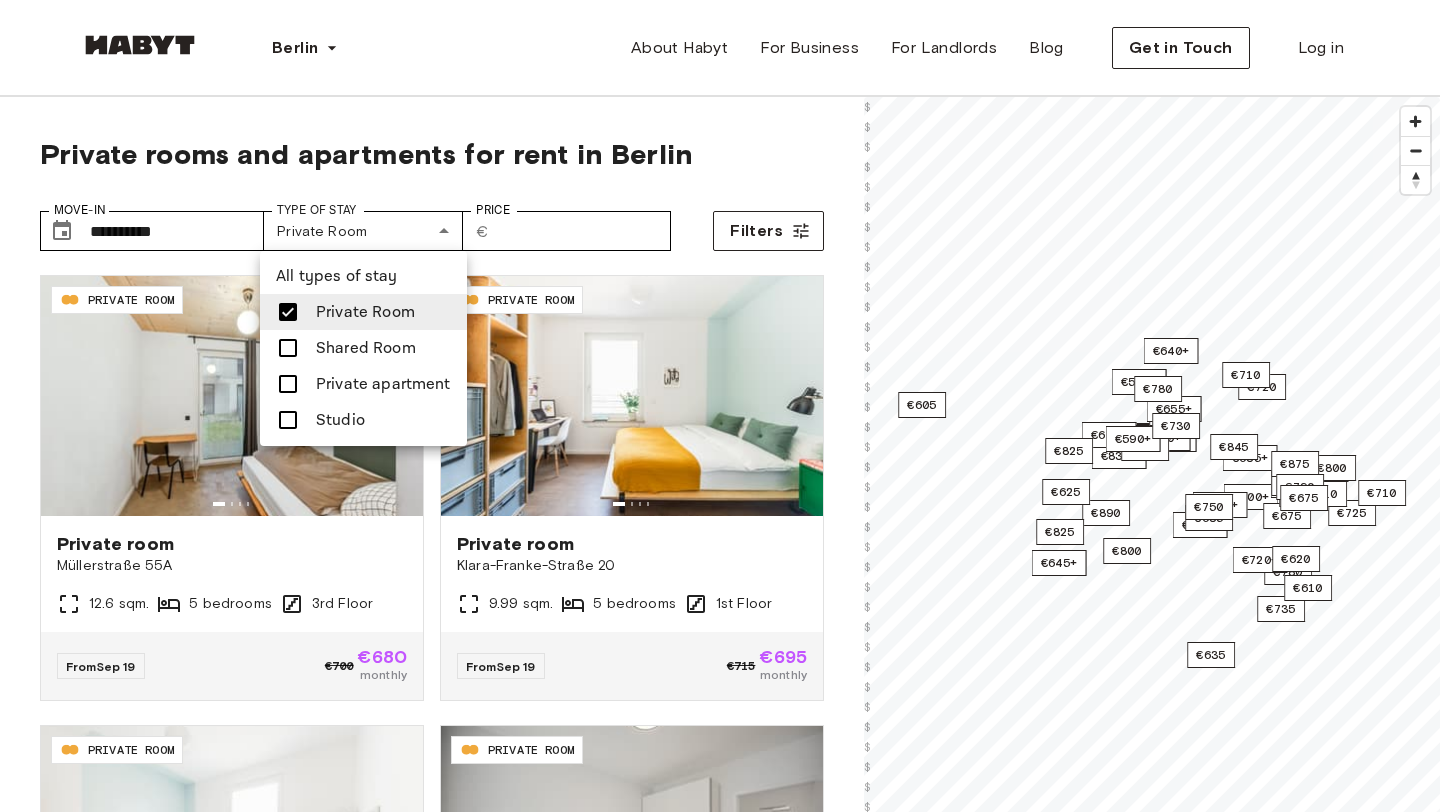click on "Private Room" at bounding box center (365, 312) 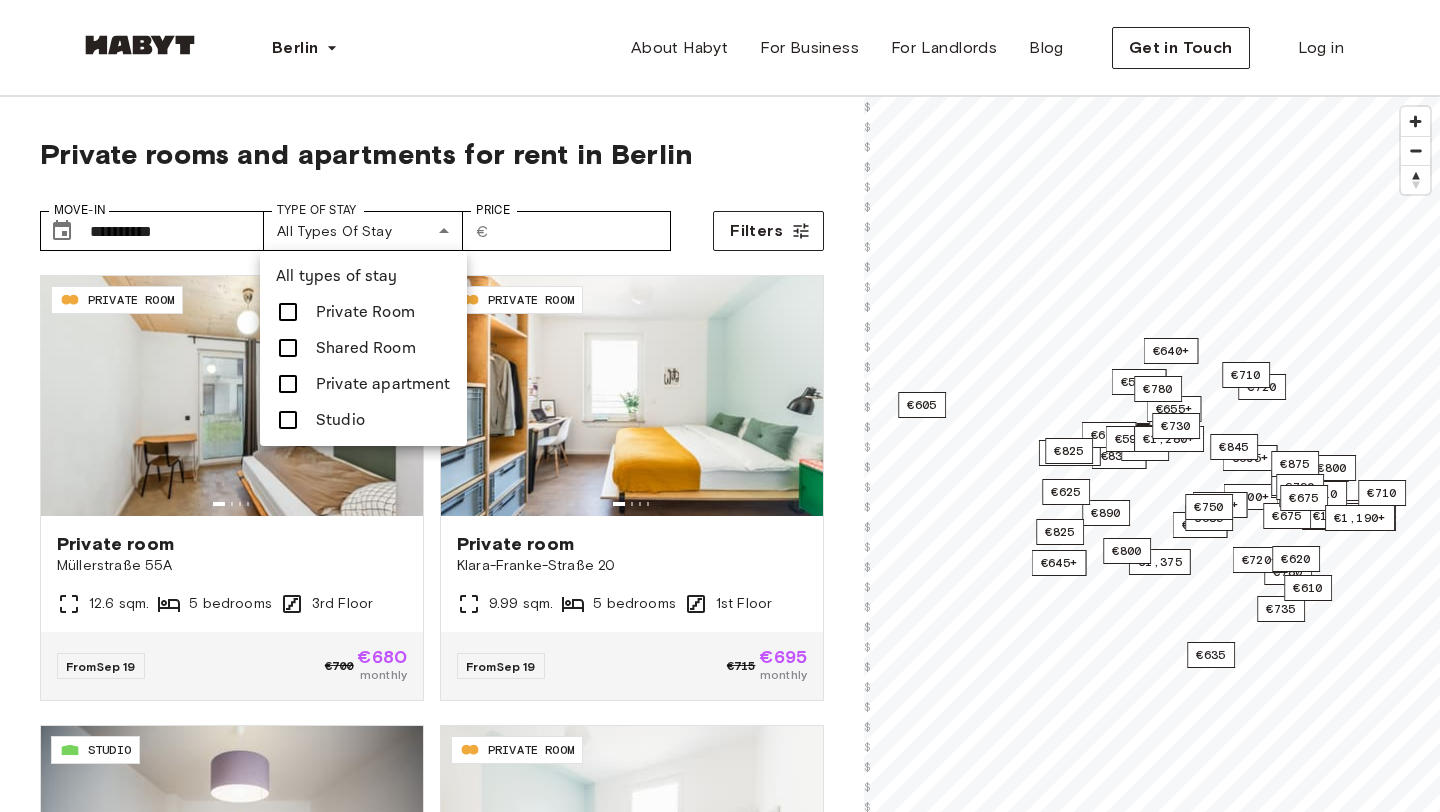 click at bounding box center [720, 406] 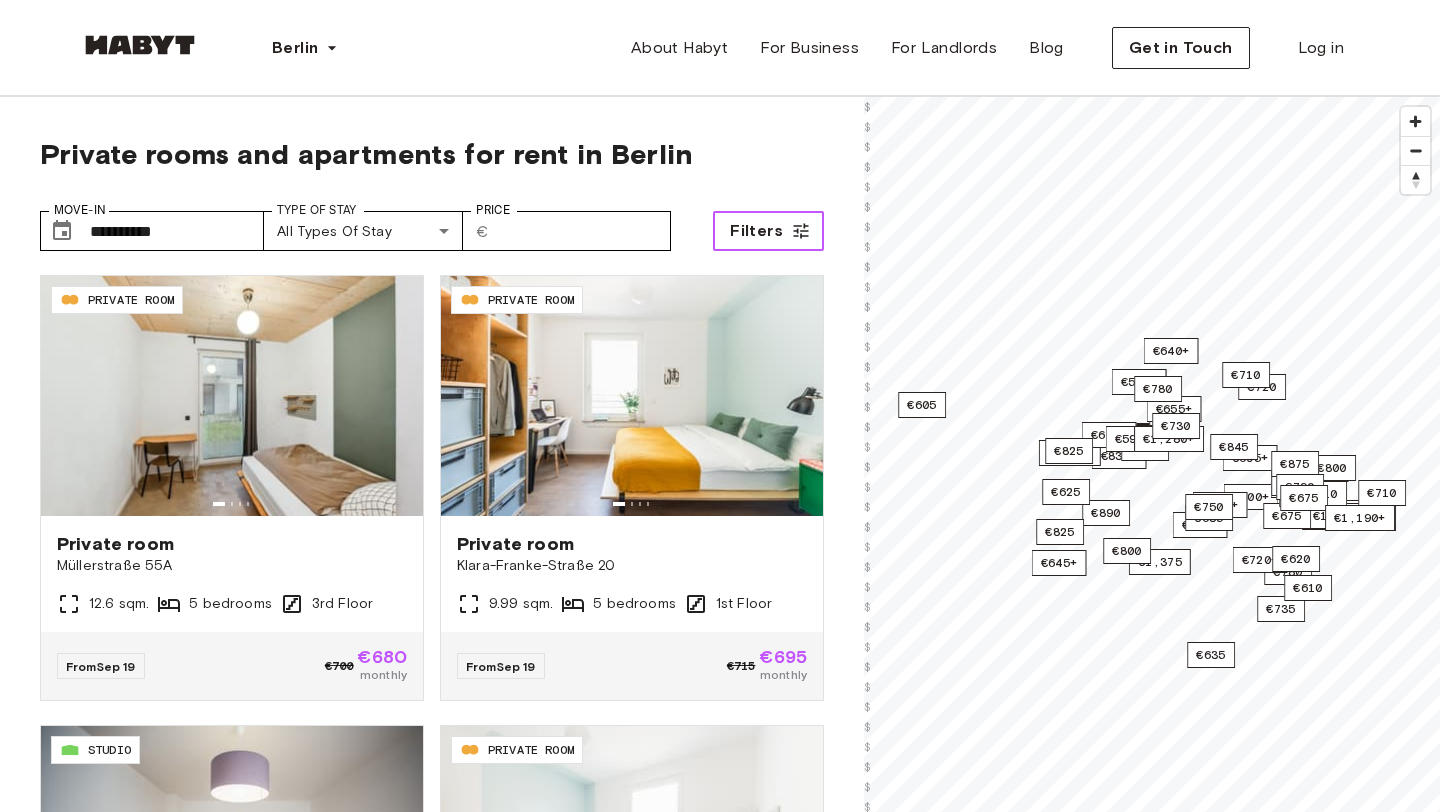 click on "Filters" at bounding box center (756, 231) 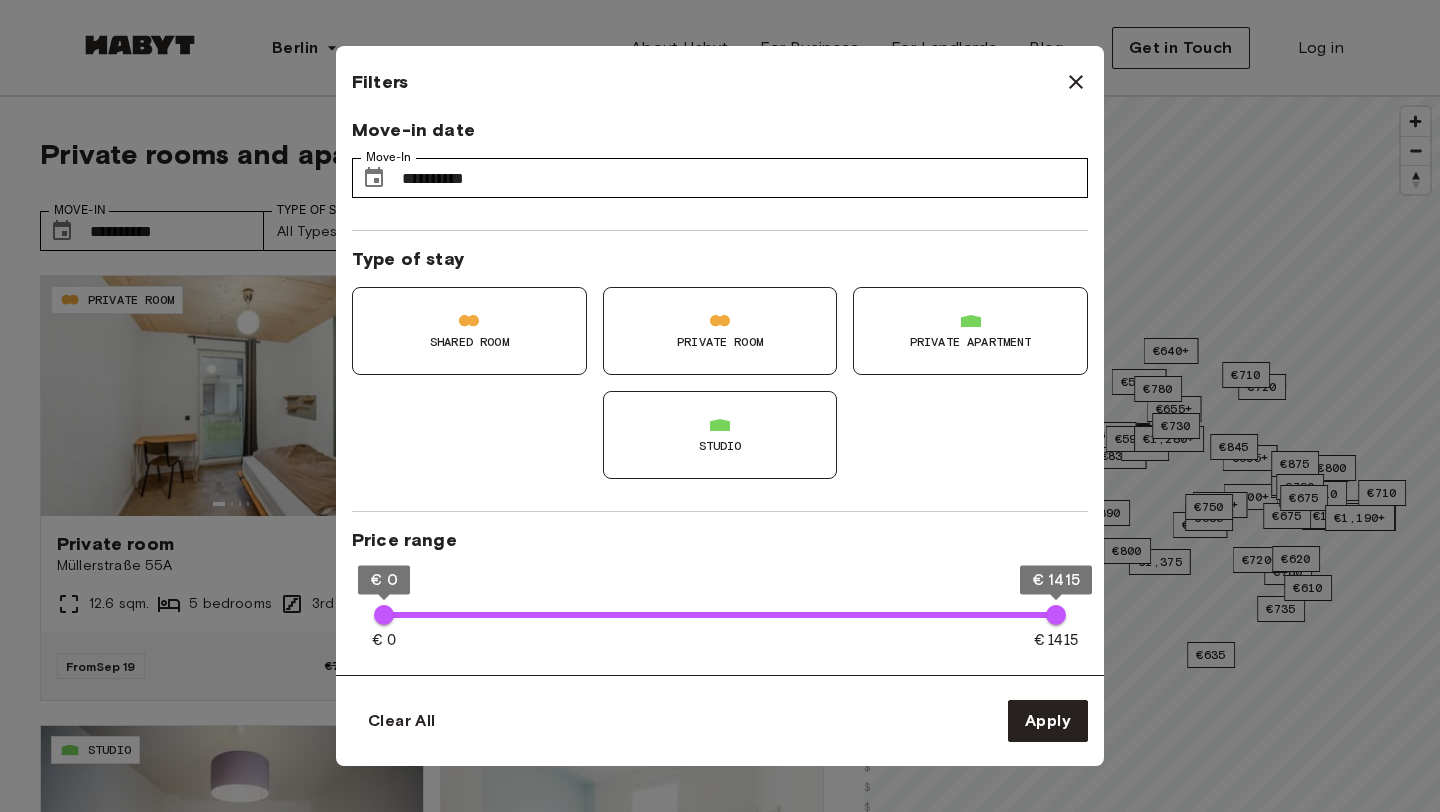 click on "Studio" at bounding box center (720, 446) 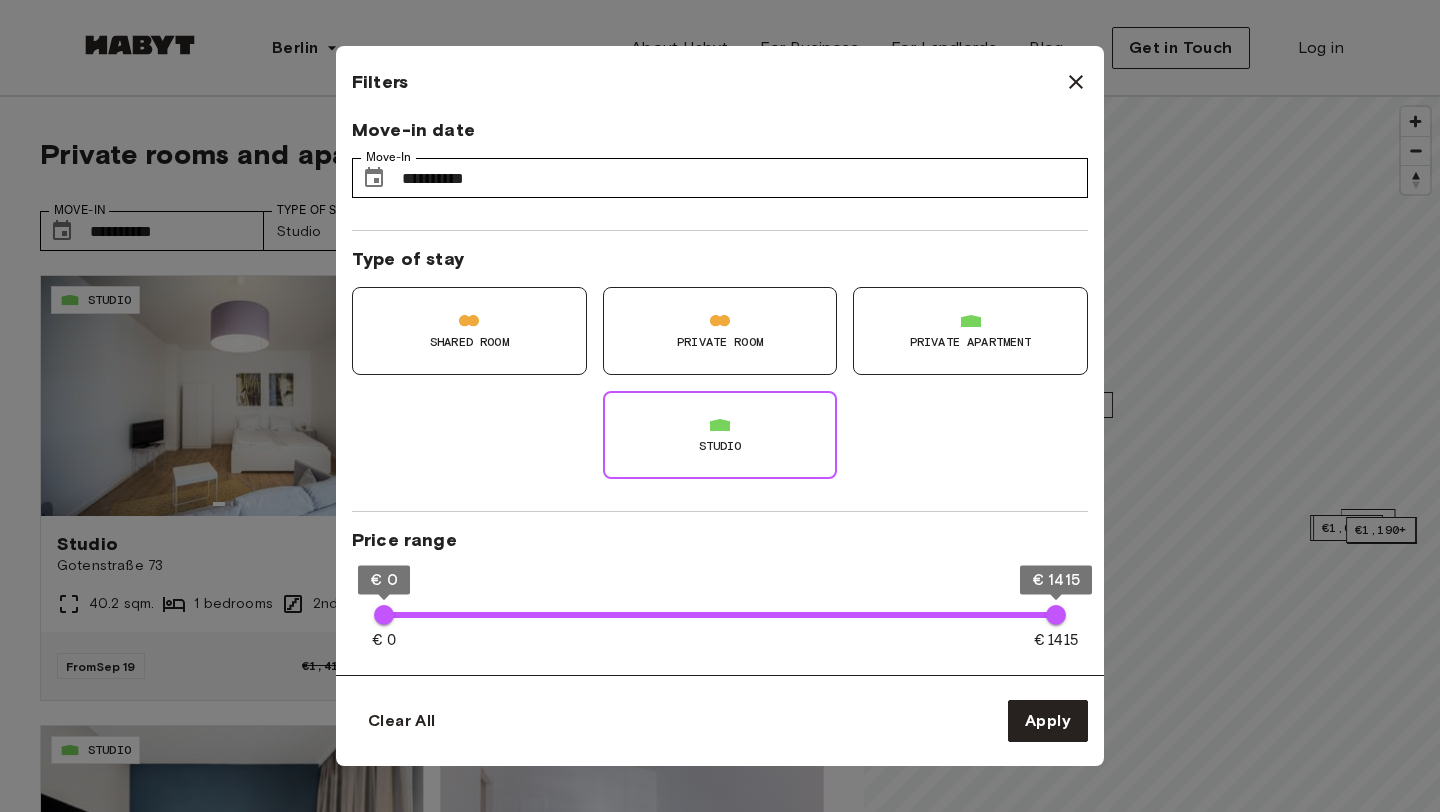 type on "**" 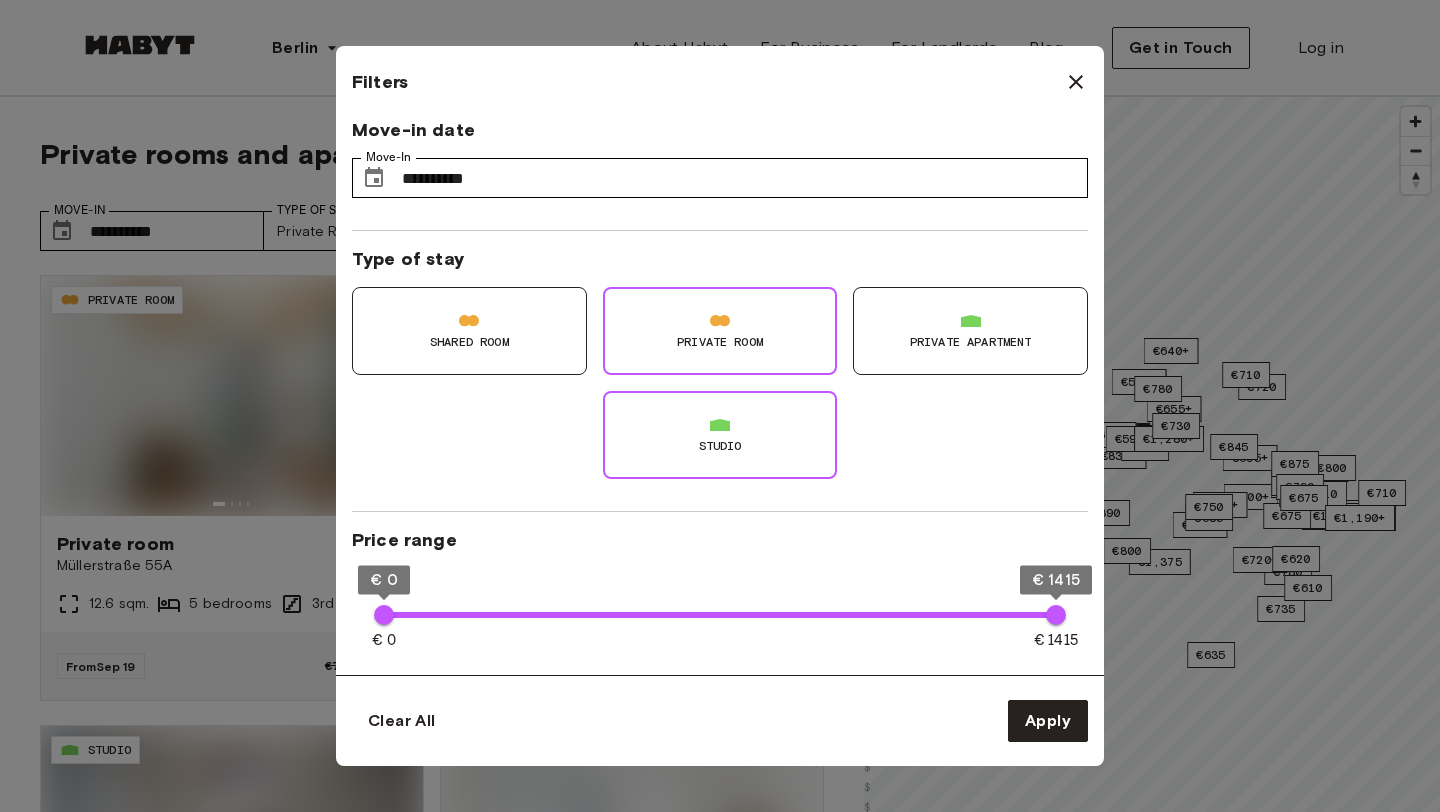 type on "**" 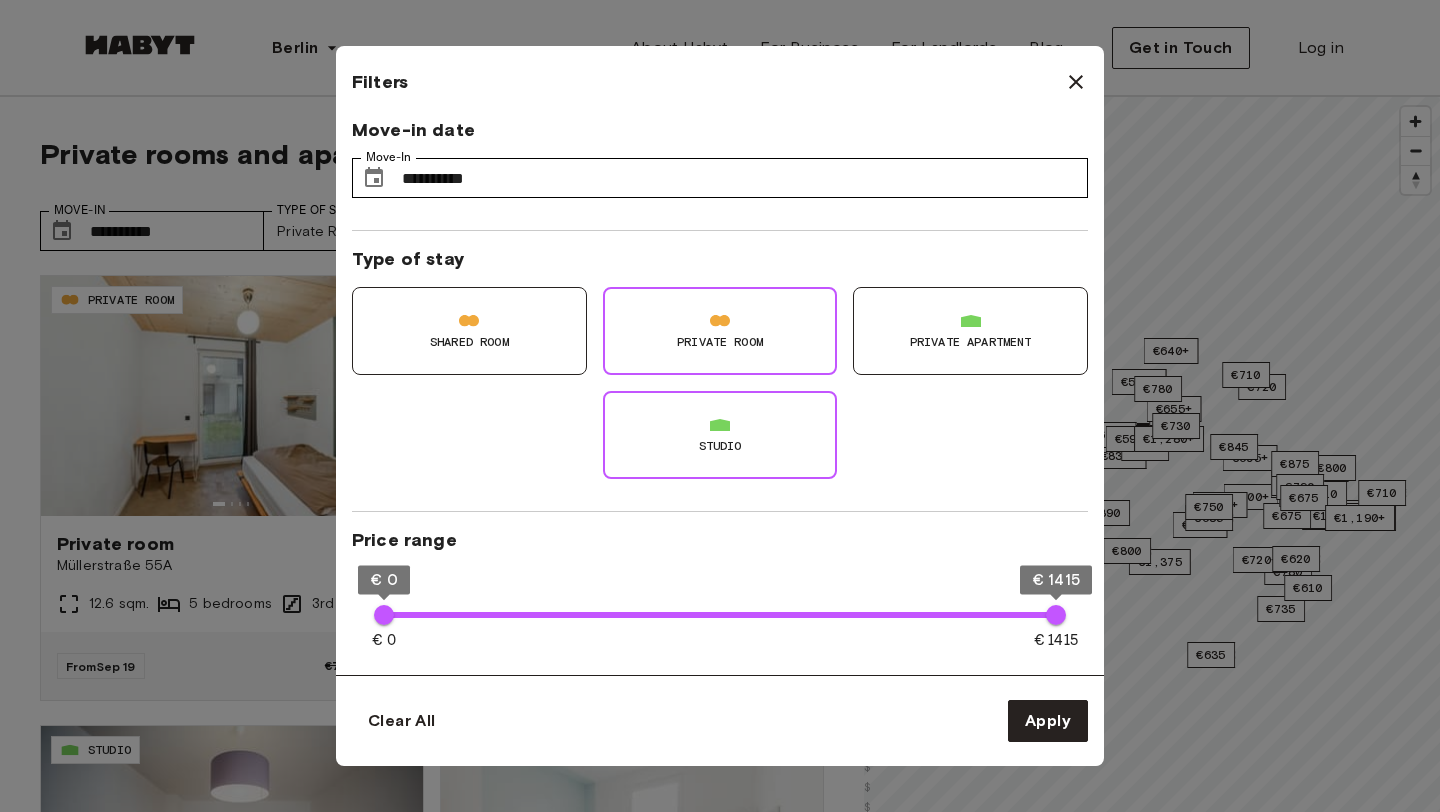 click on "Private apartment" at bounding box center (970, 331) 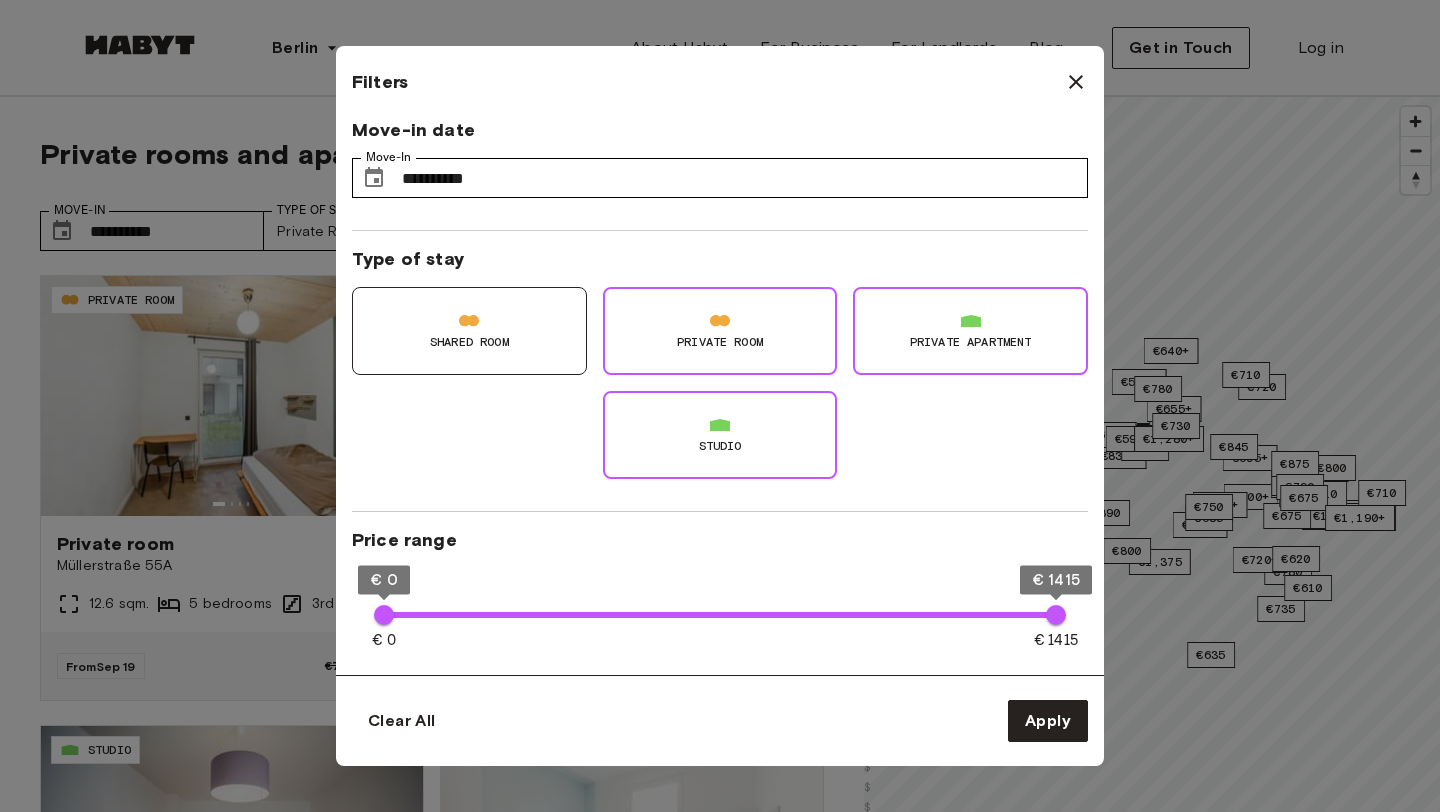 type on "**" 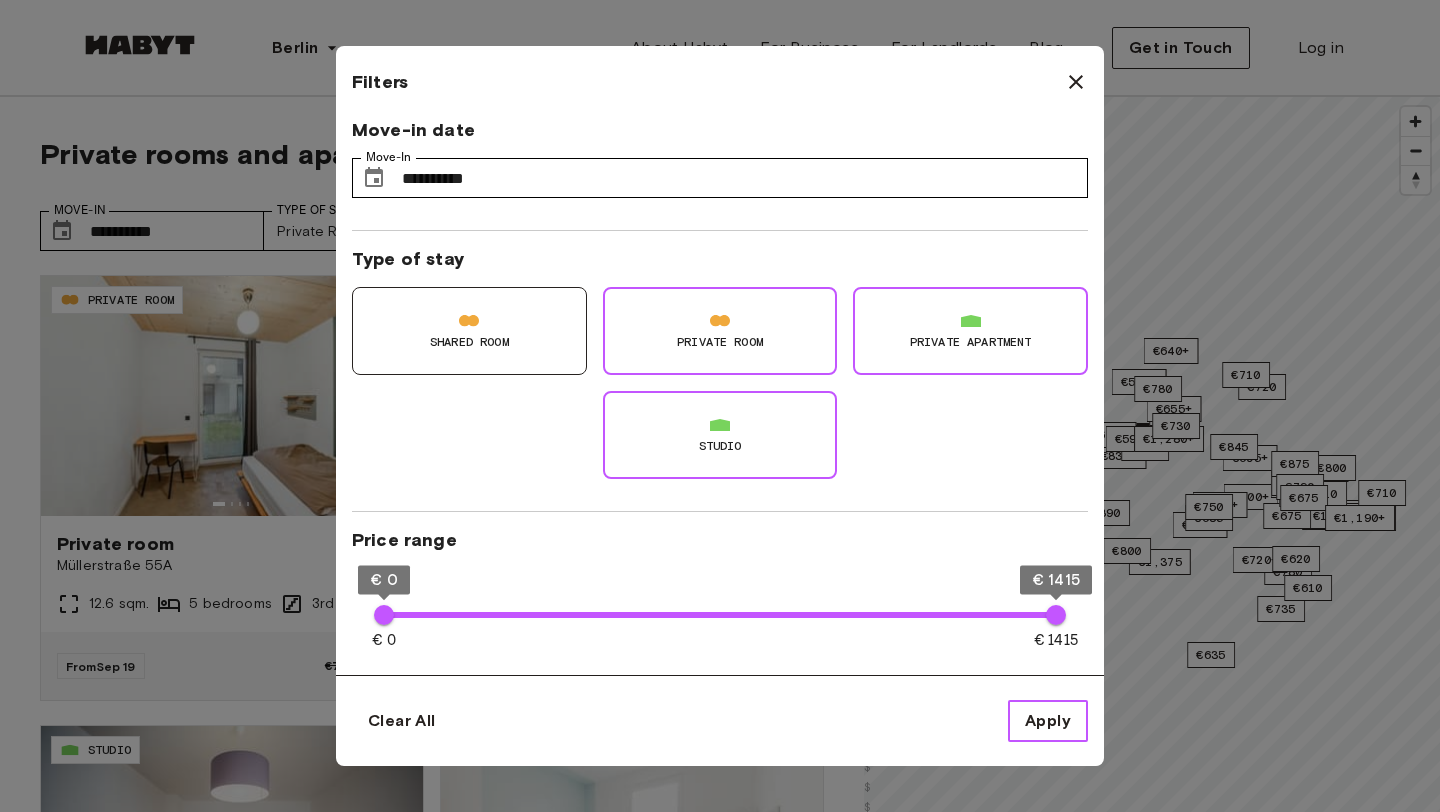 click on "Apply" at bounding box center [1048, 721] 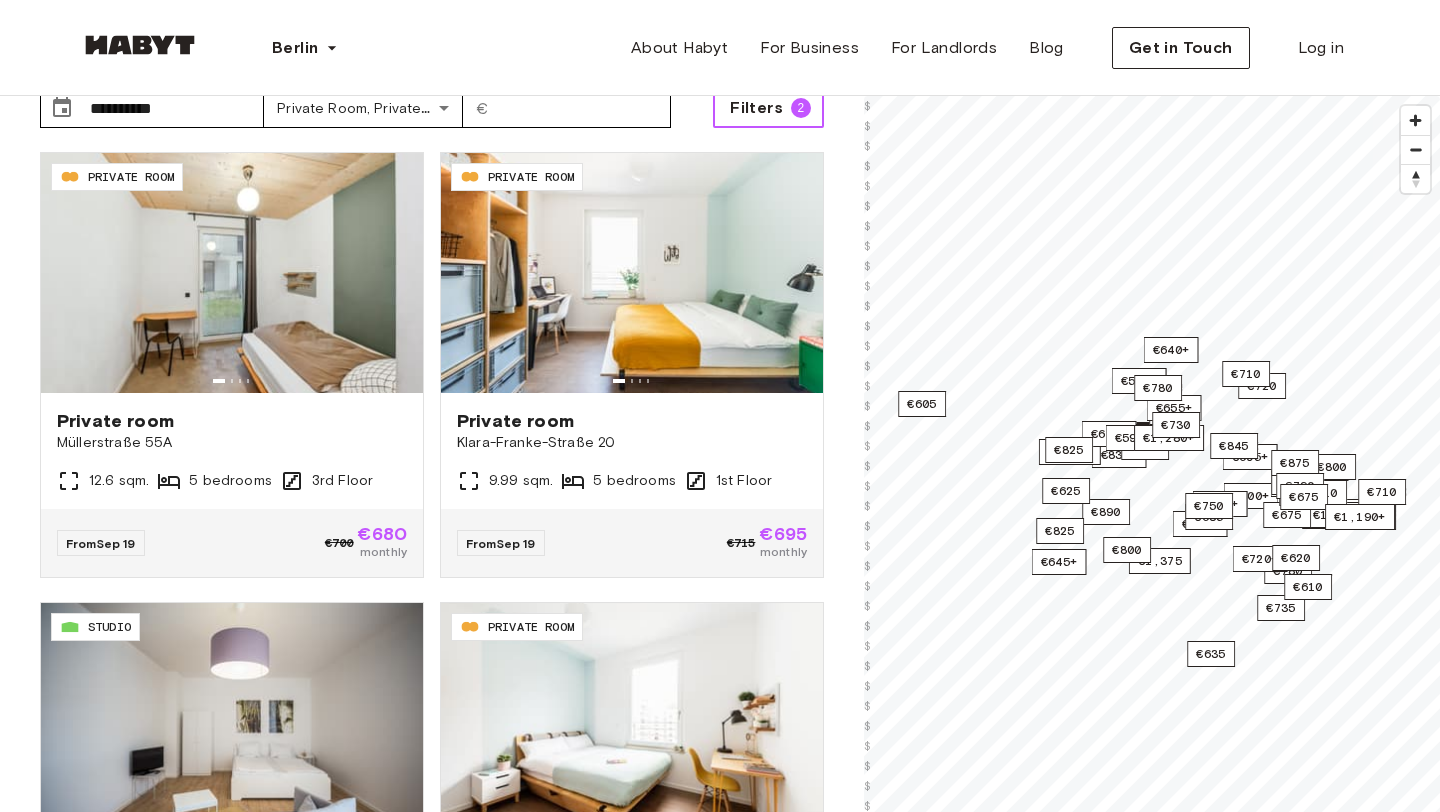 scroll, scrollTop: 0, scrollLeft: 0, axis: both 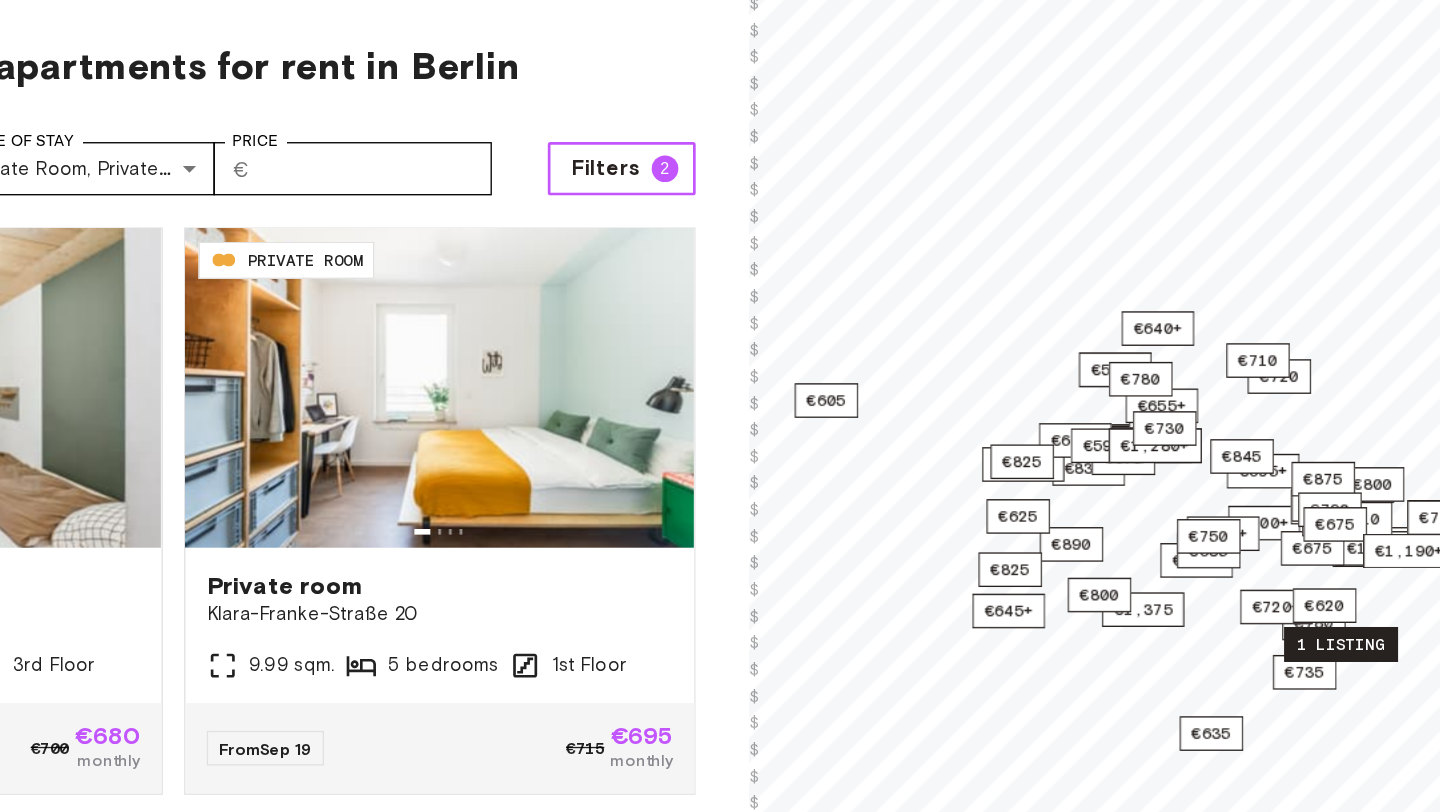 click on "1 listing" at bounding box center (1308, 588) 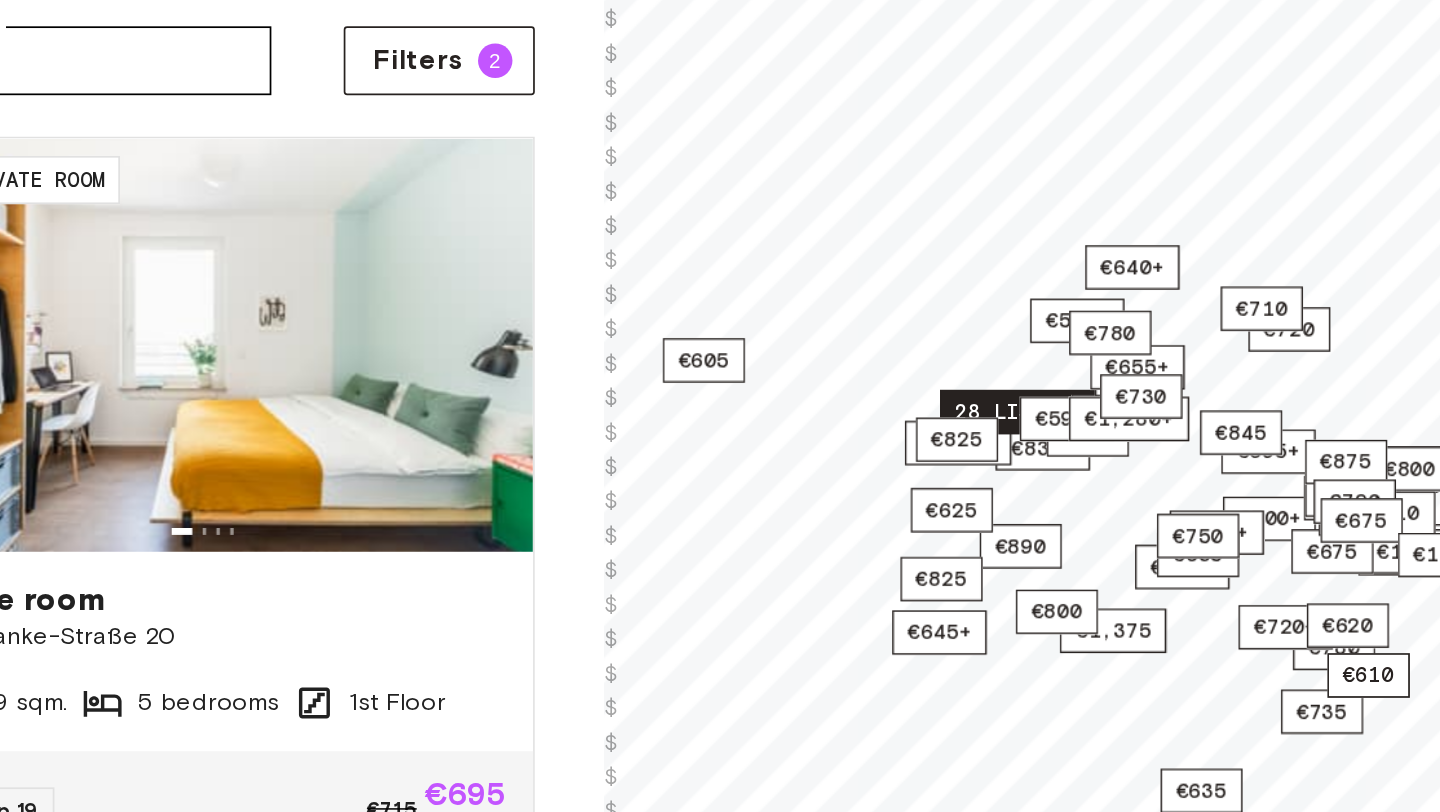 click on "28 listings" at bounding box center [1108, 435] 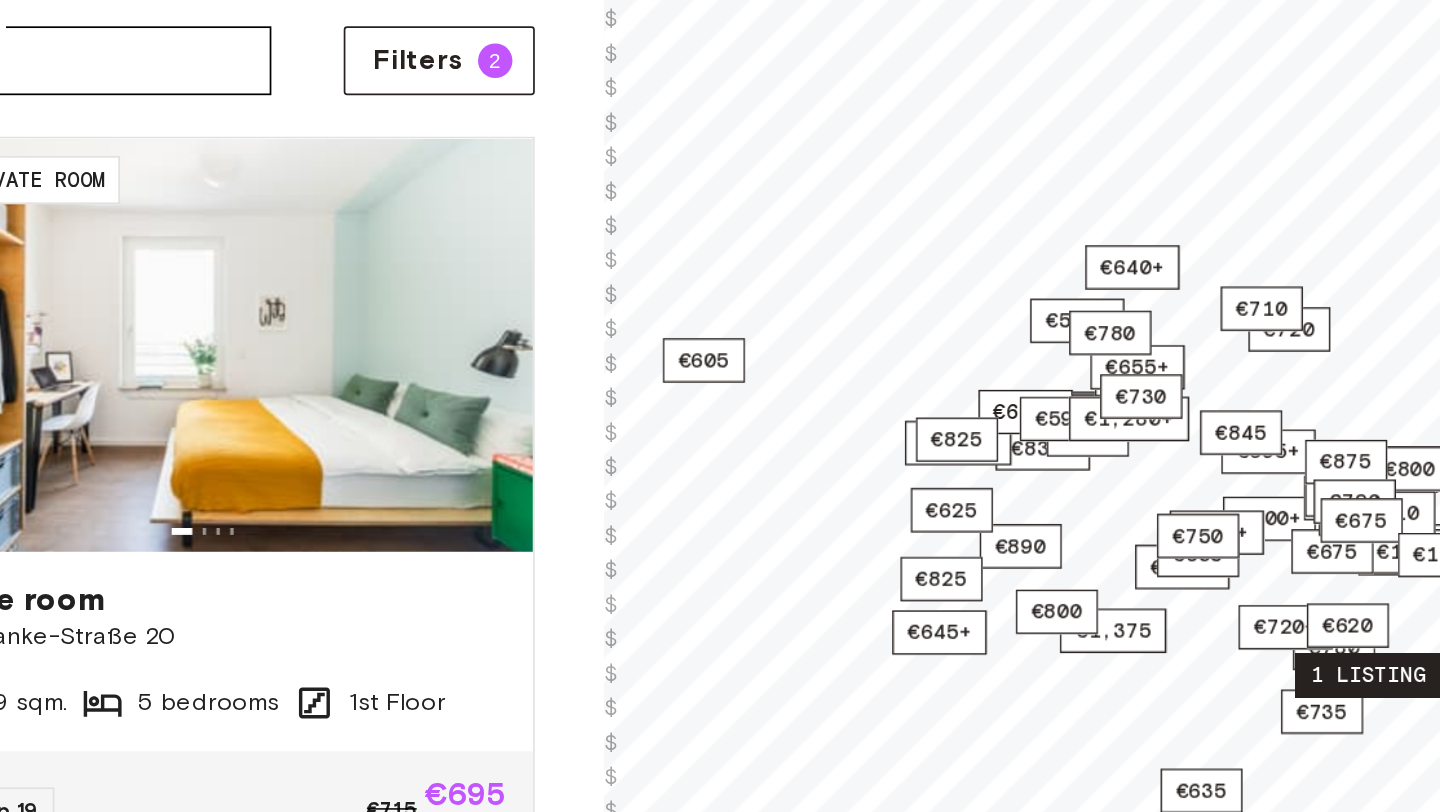 click on "1 listing" at bounding box center [1308, 588] 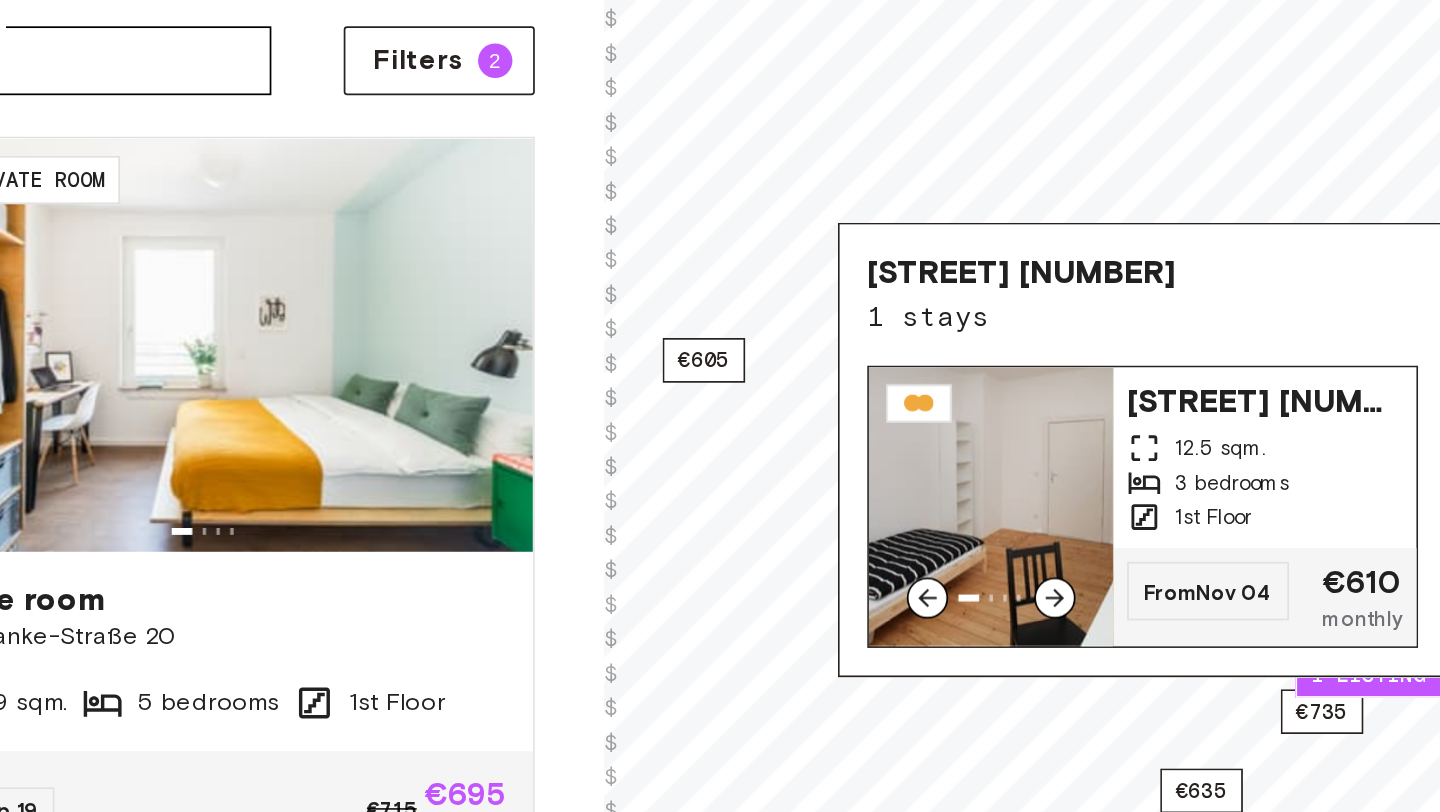 click on "[STREET] [NUMBER]" at bounding box center [1248, 427] 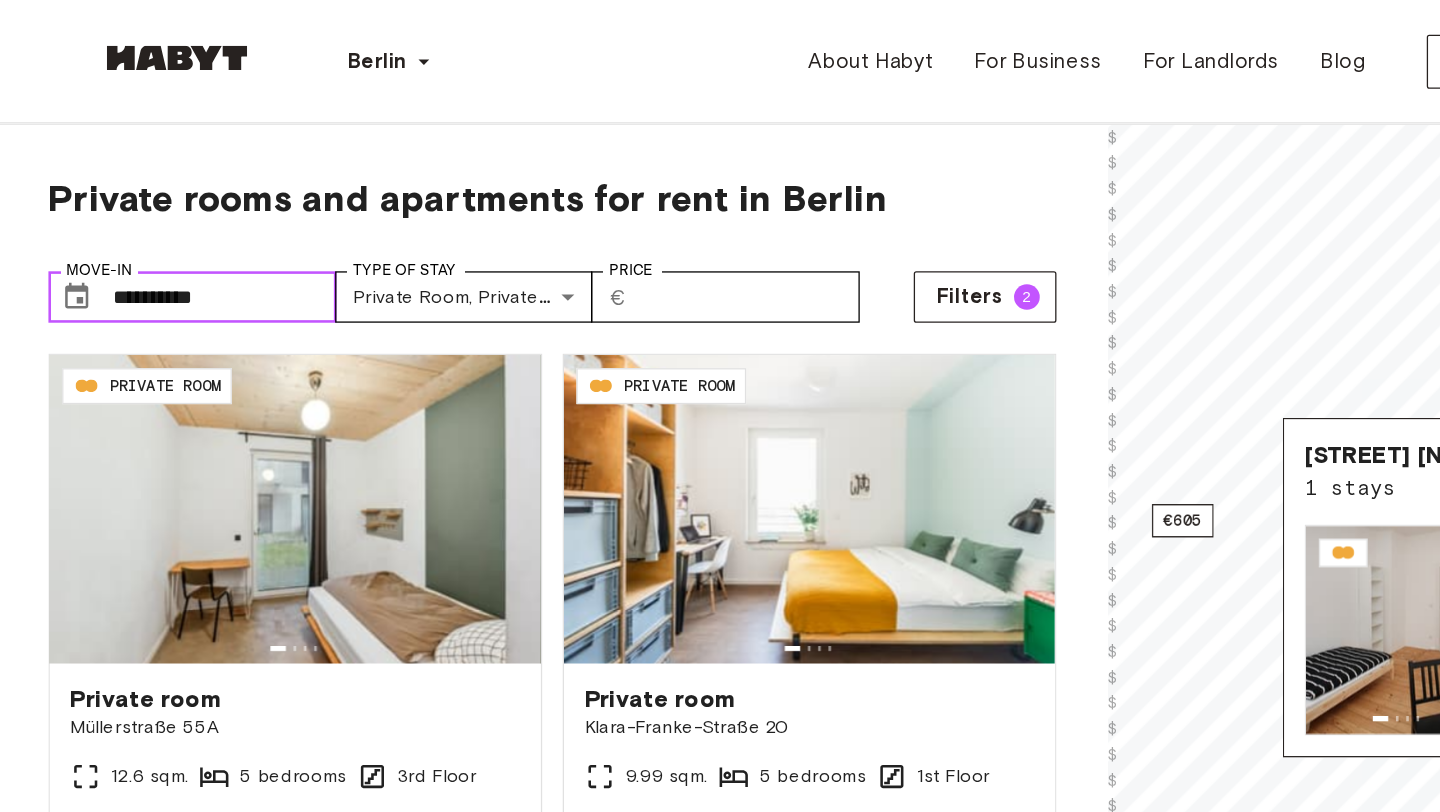 click on "**********" at bounding box center (177, 231) 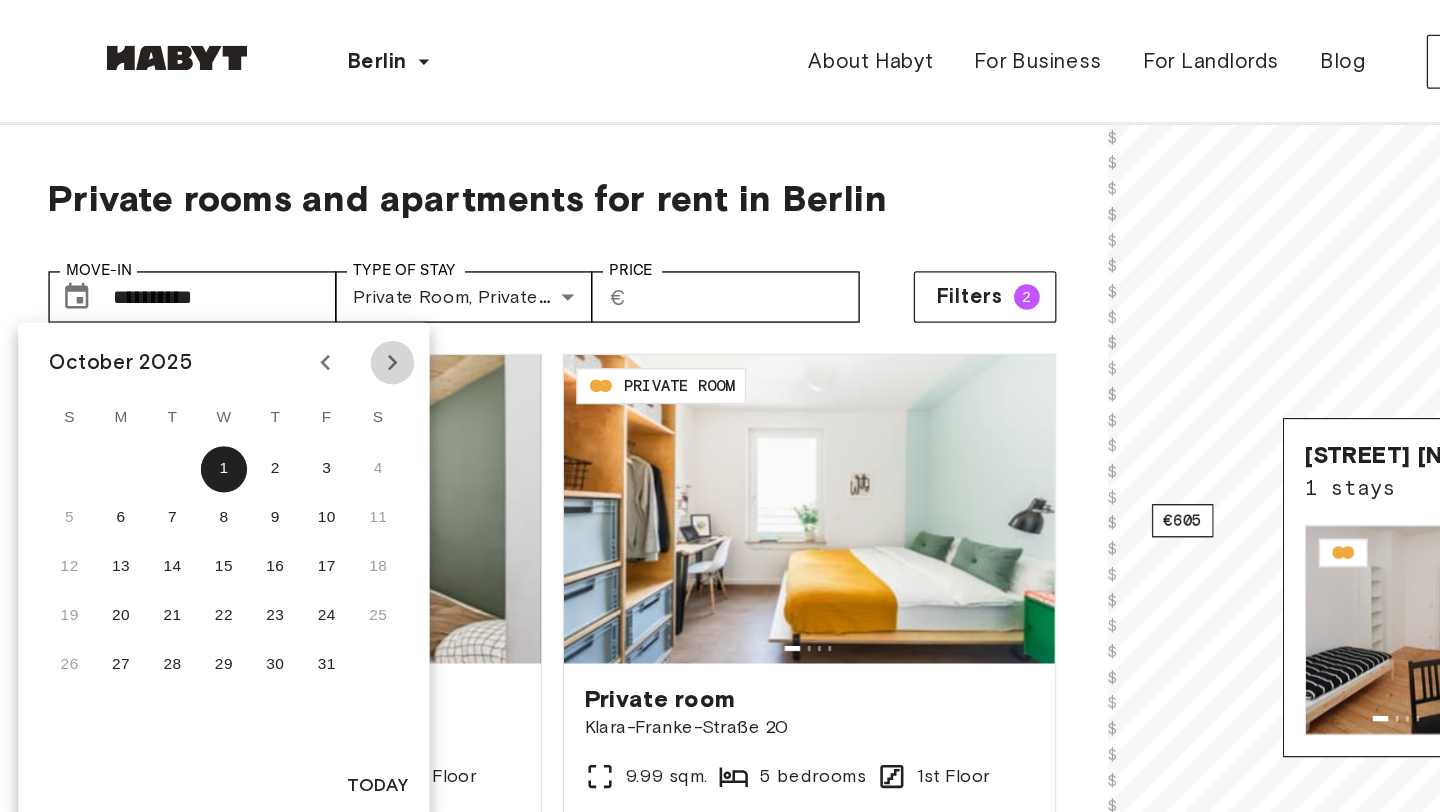 click 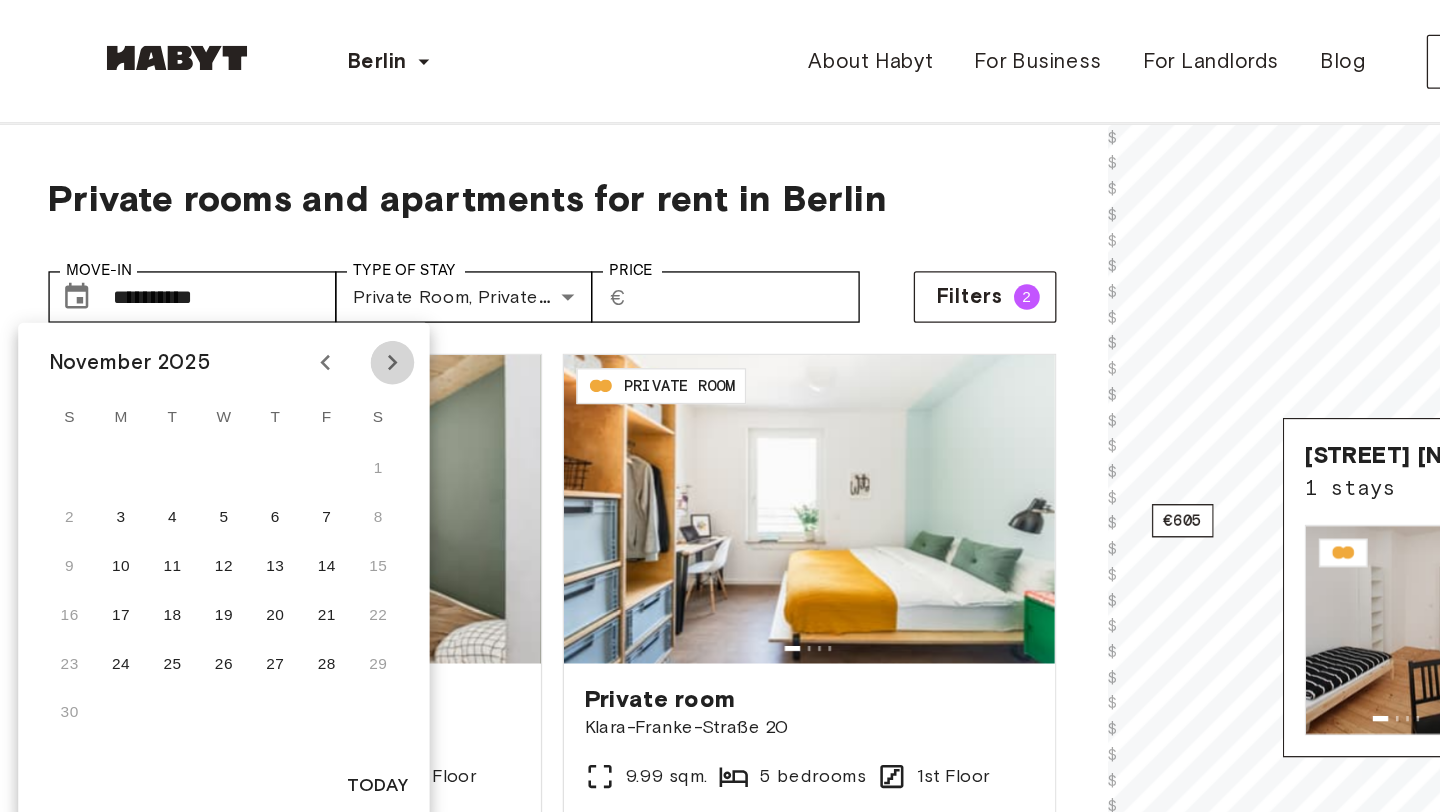 click 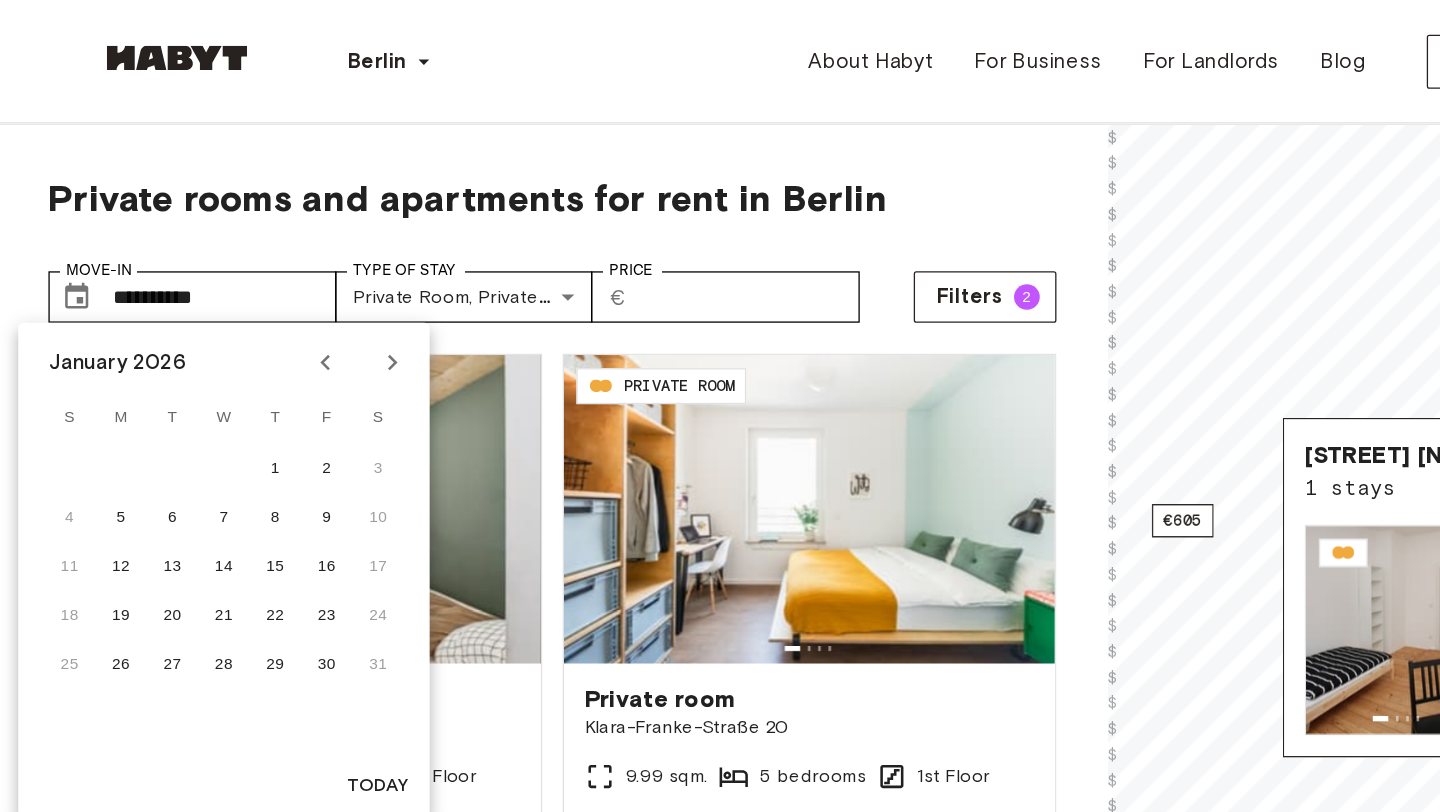 click 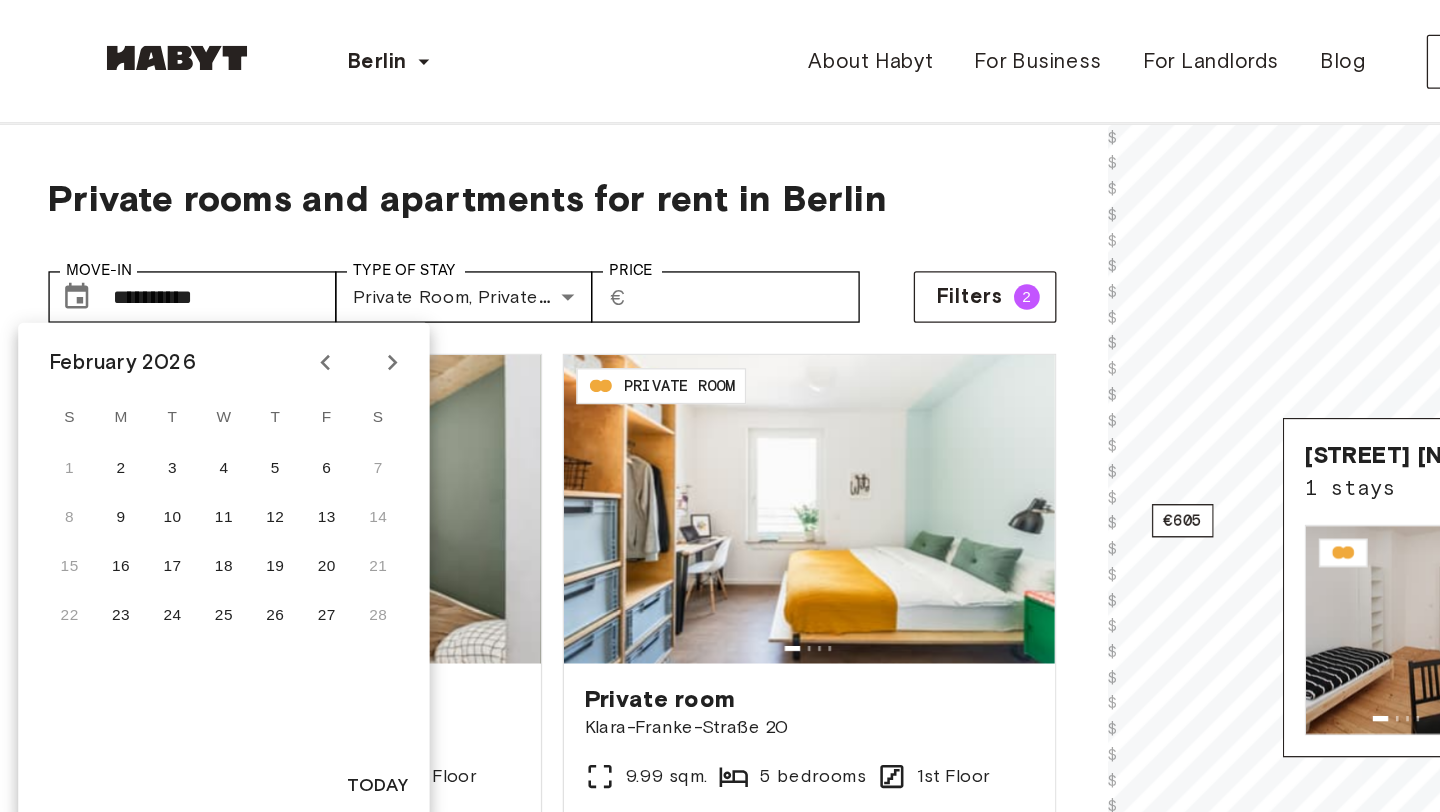 click 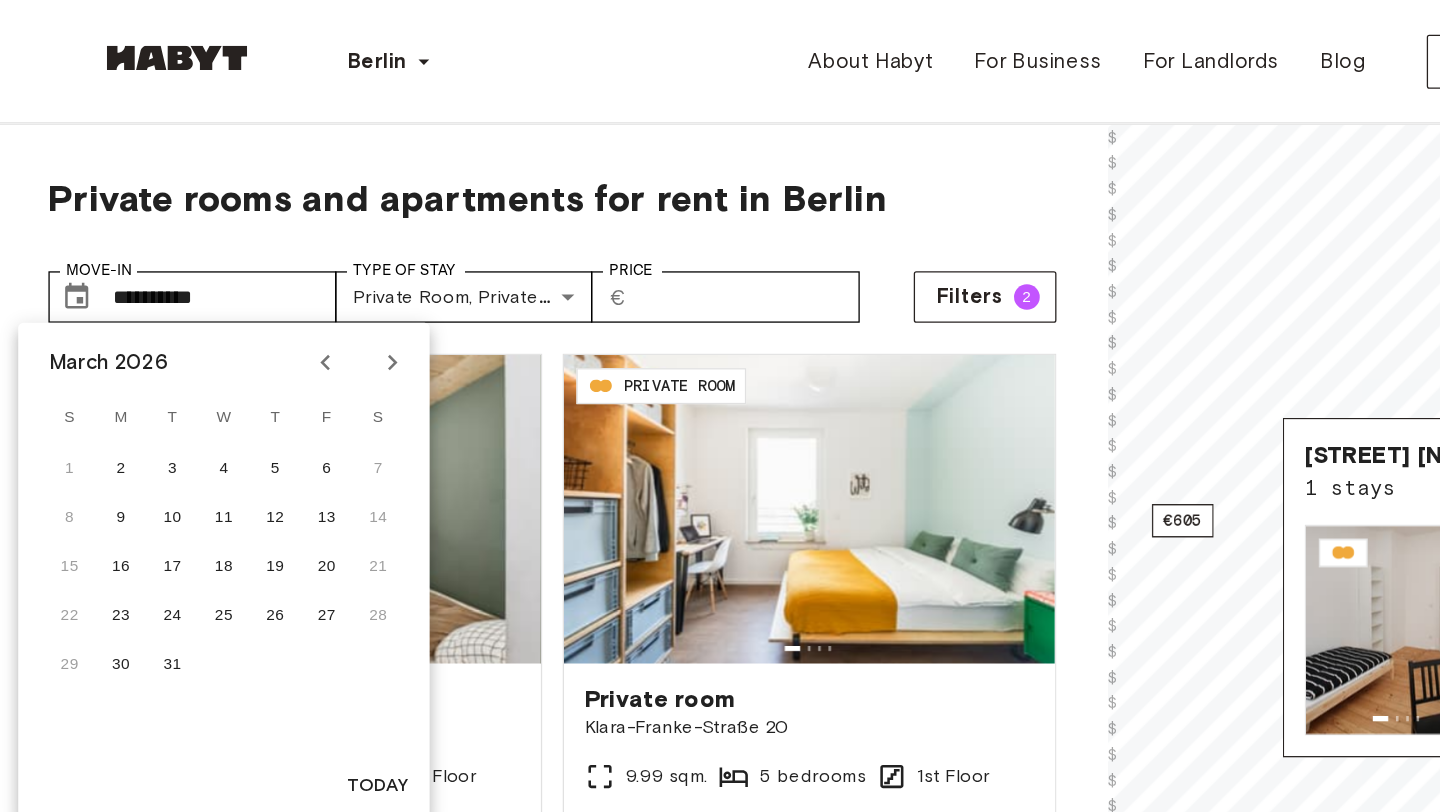 click 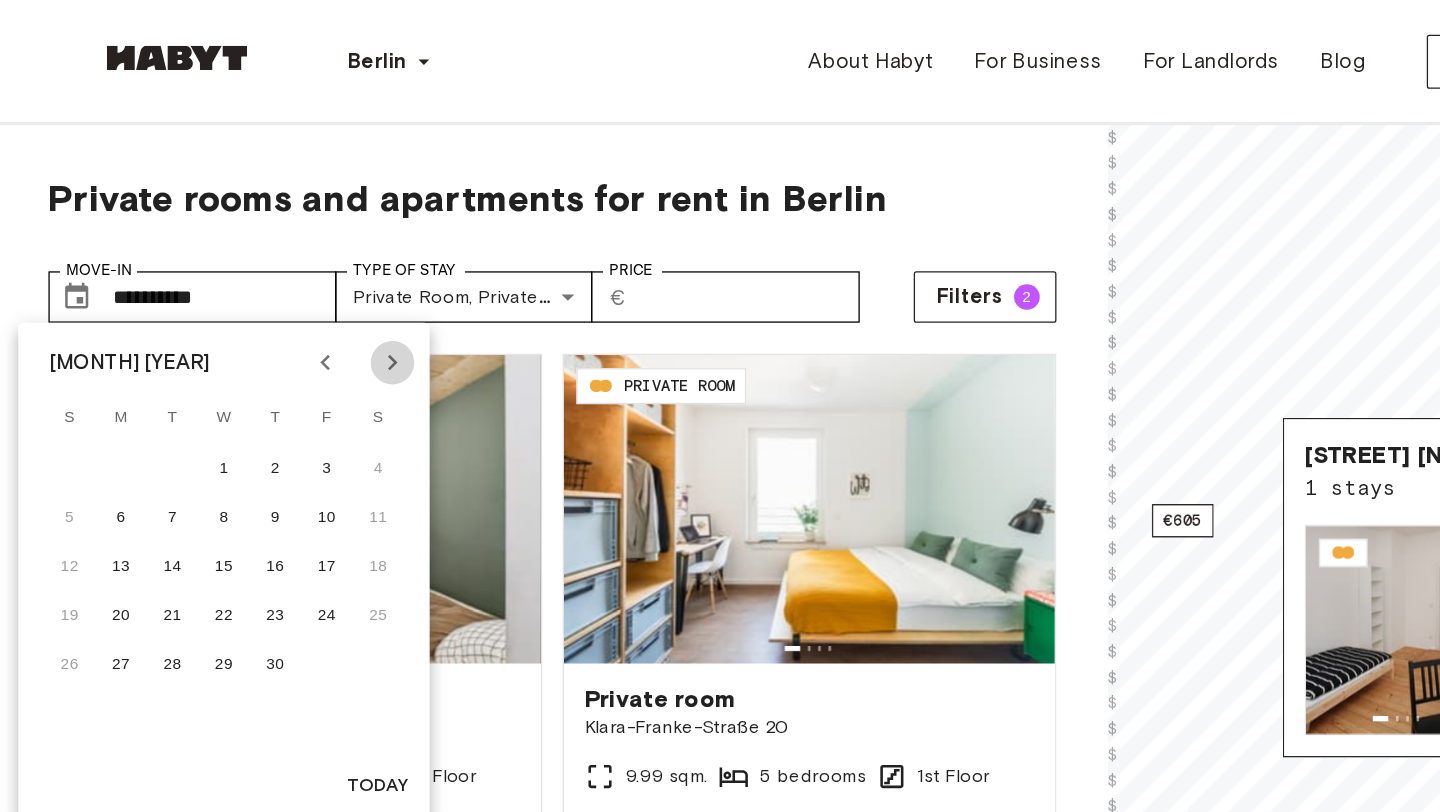 click 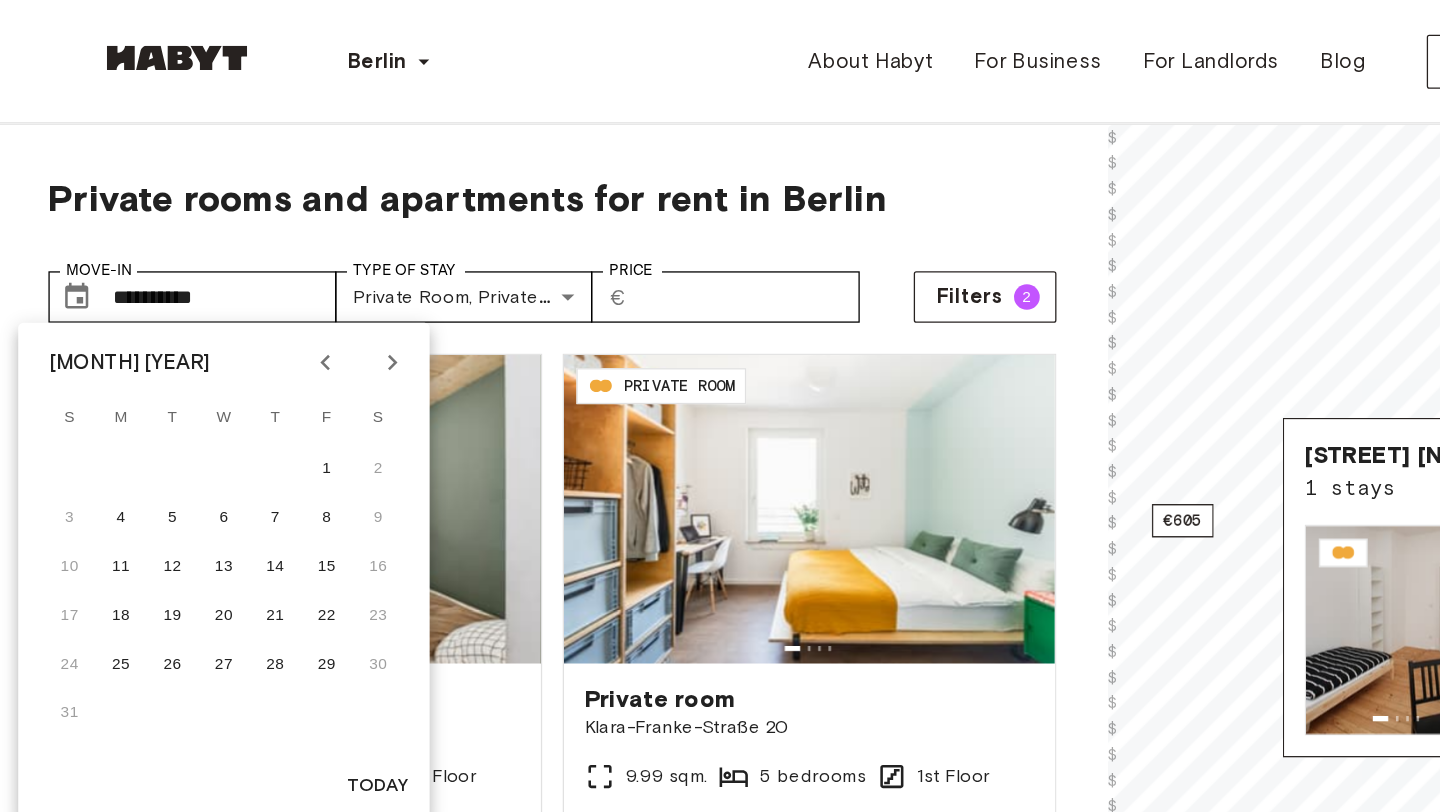 click 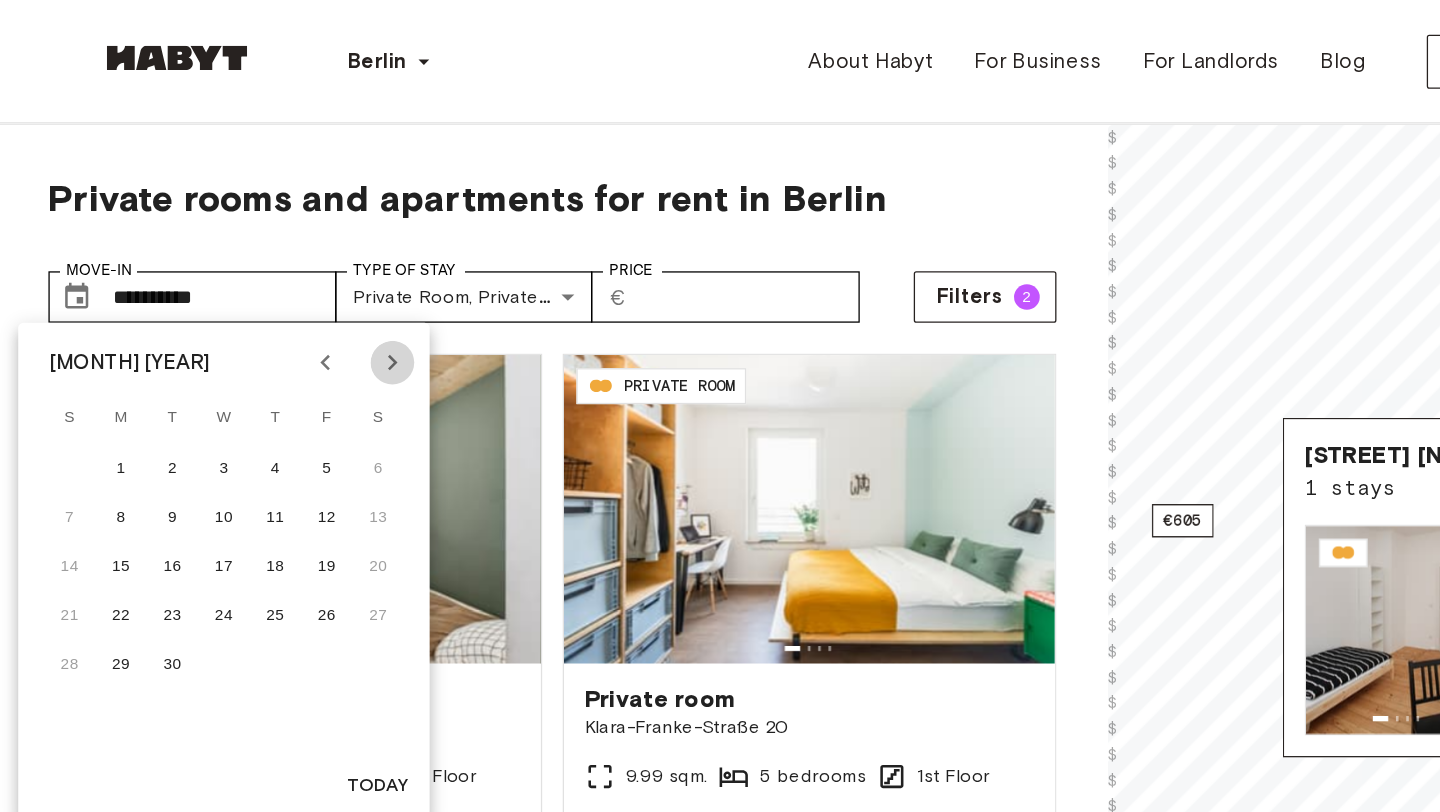 click 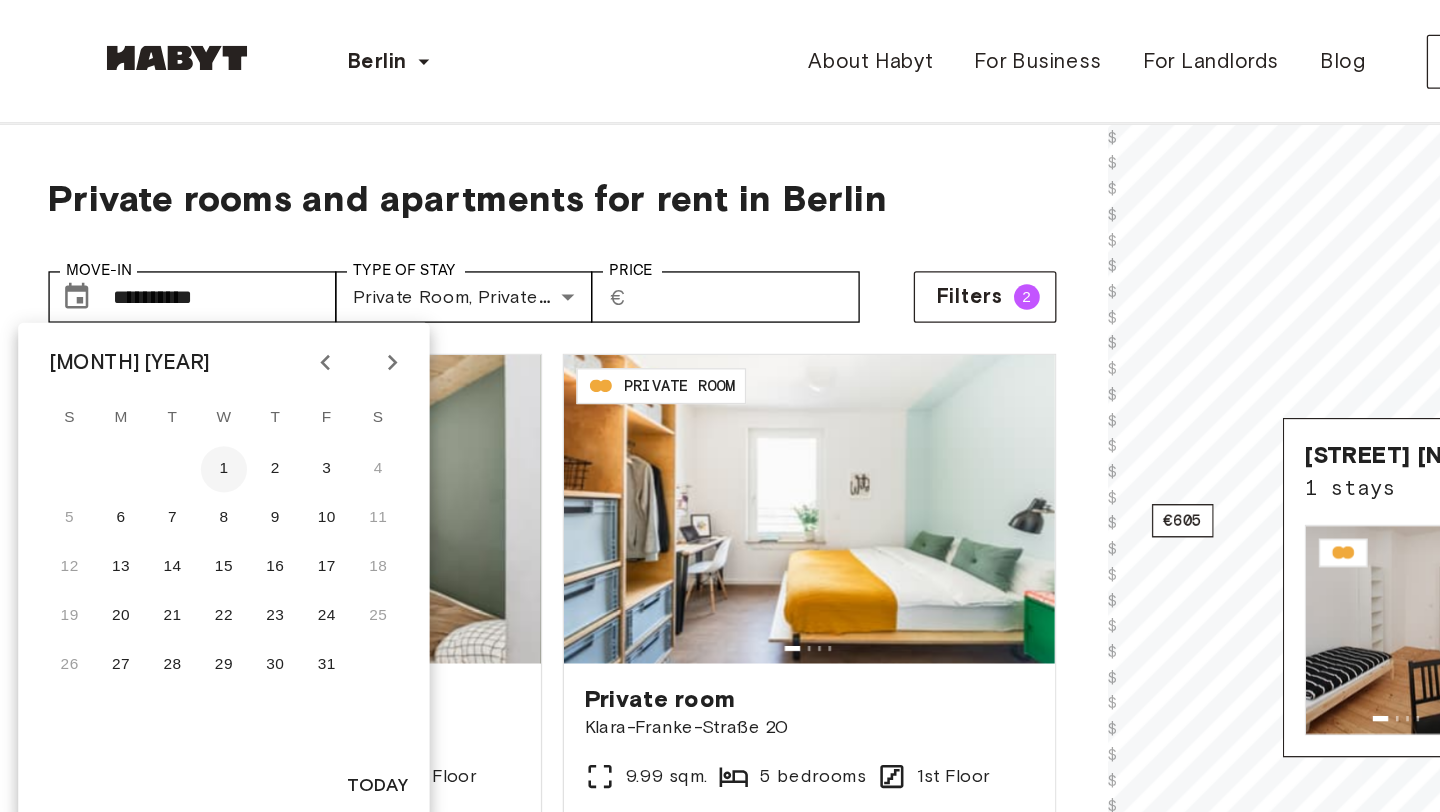 click on "1" at bounding box center (177, 365) 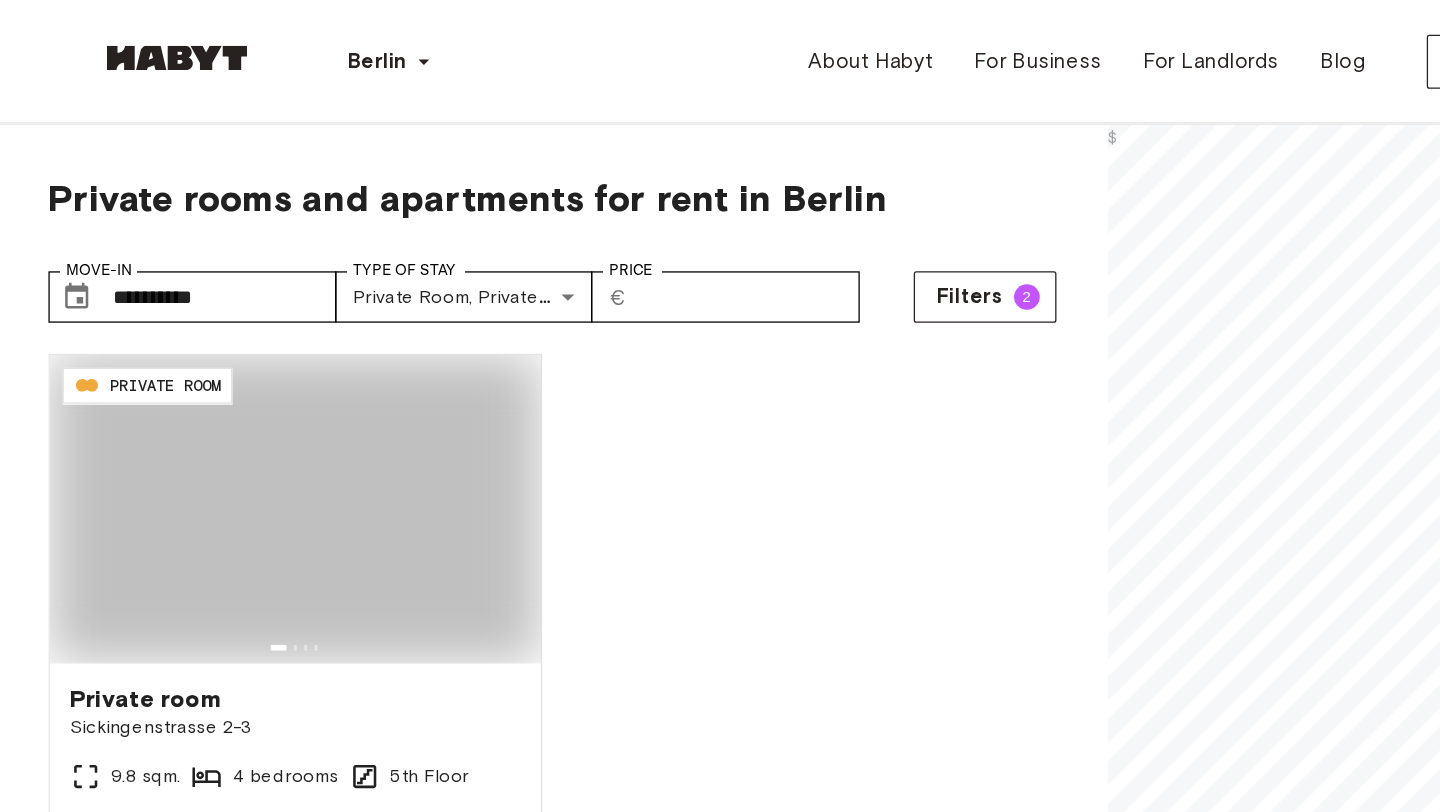 type on "**********" 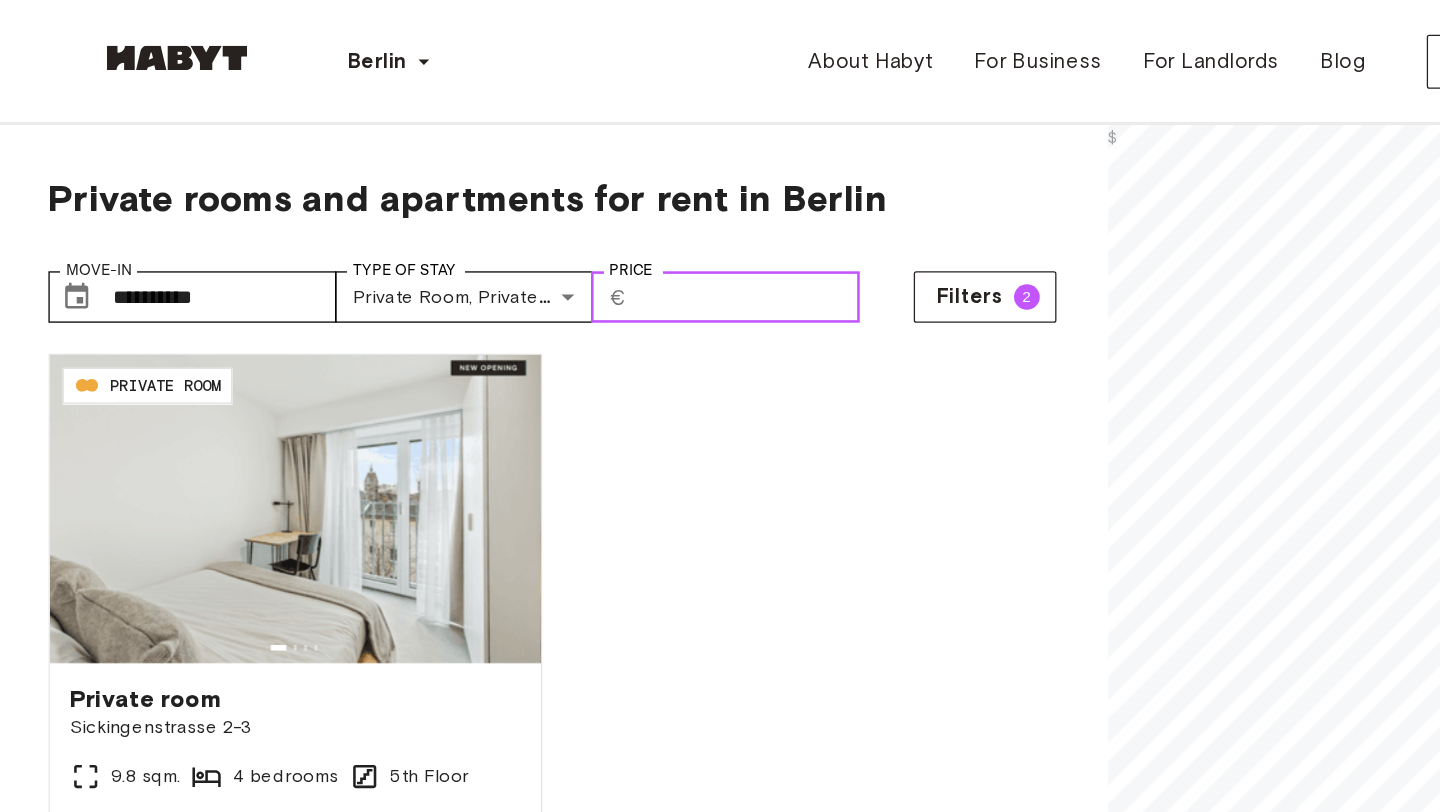 click on "Price" at bounding box center (584, 231) 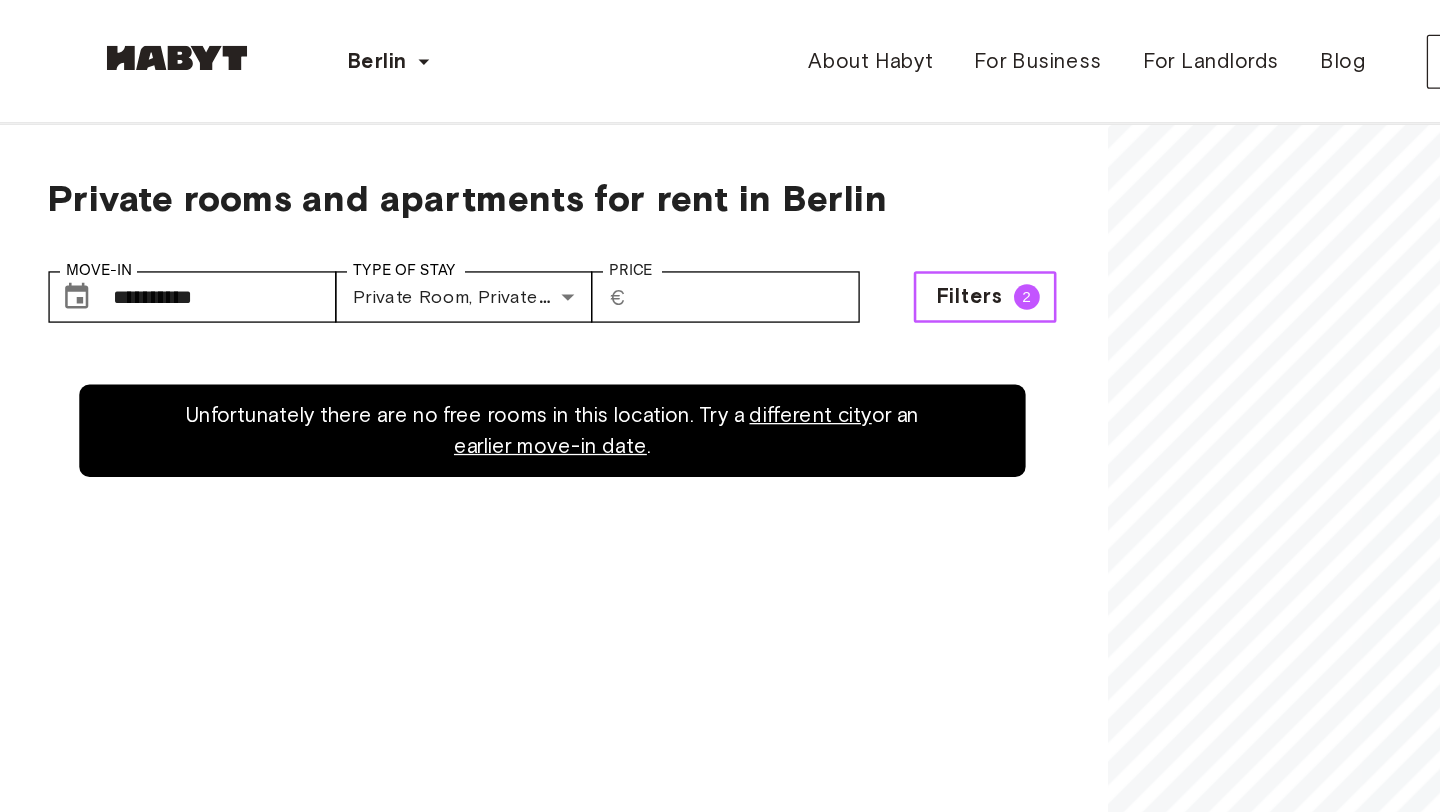 click on "Filters" at bounding box center (756, 231) 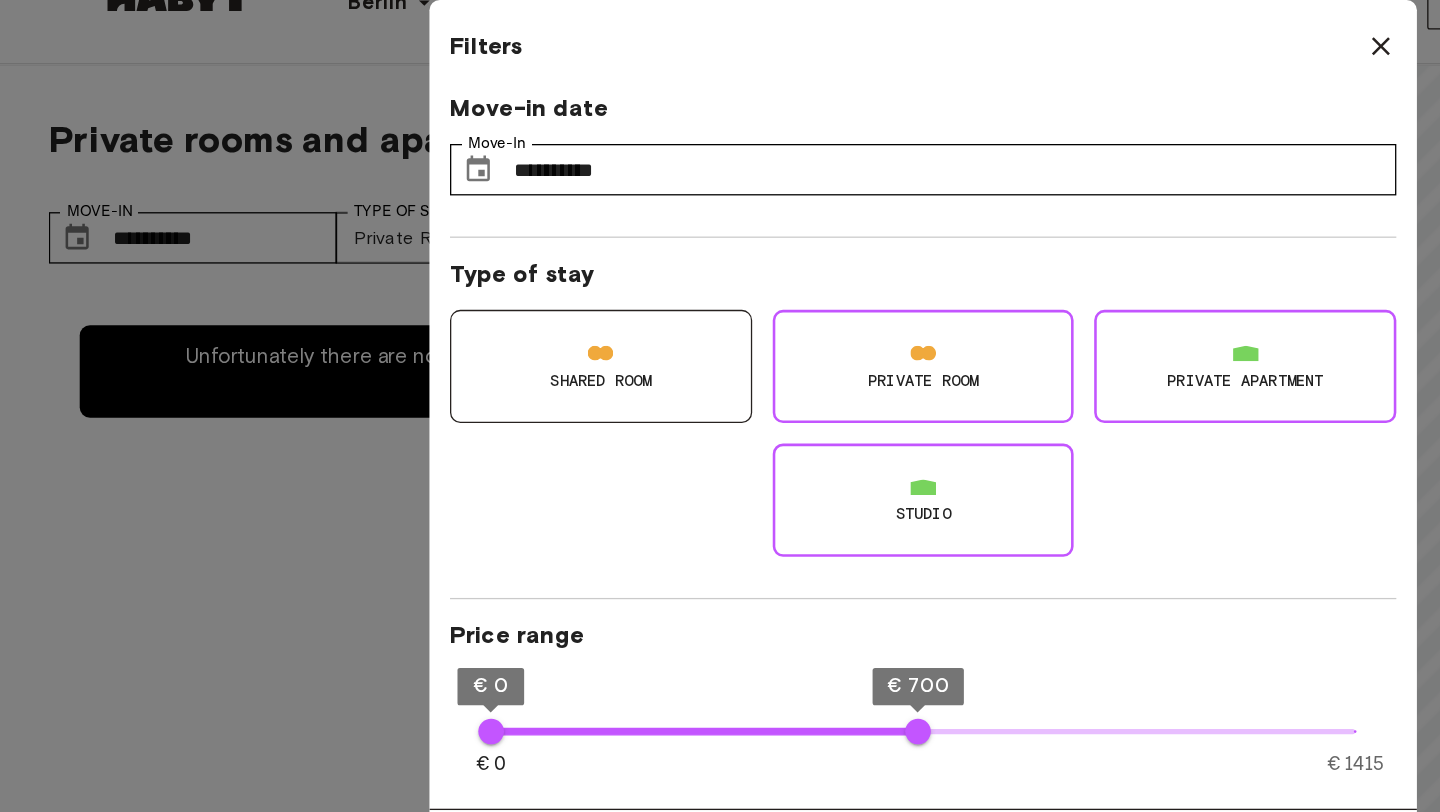 click 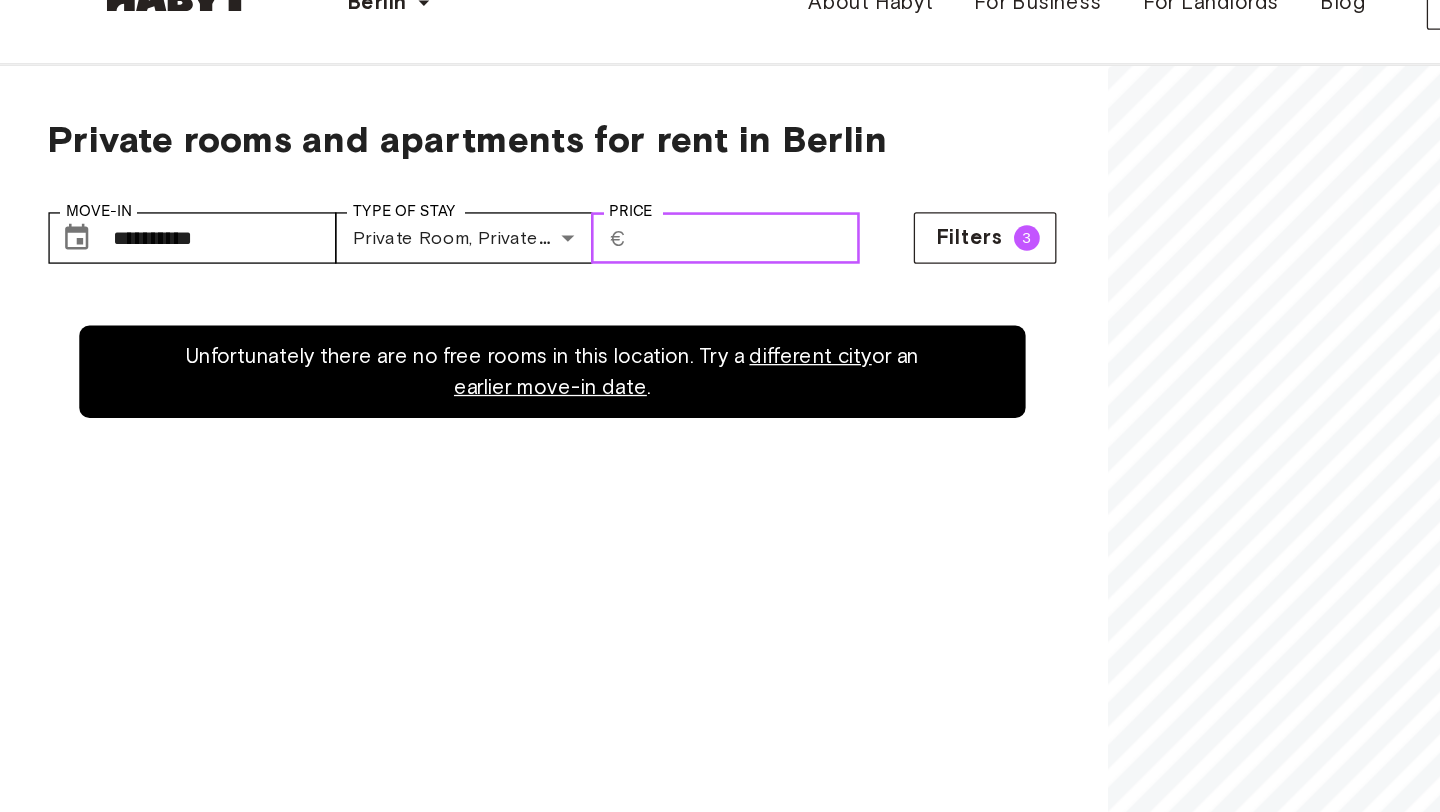 click on "***" at bounding box center (584, 231) 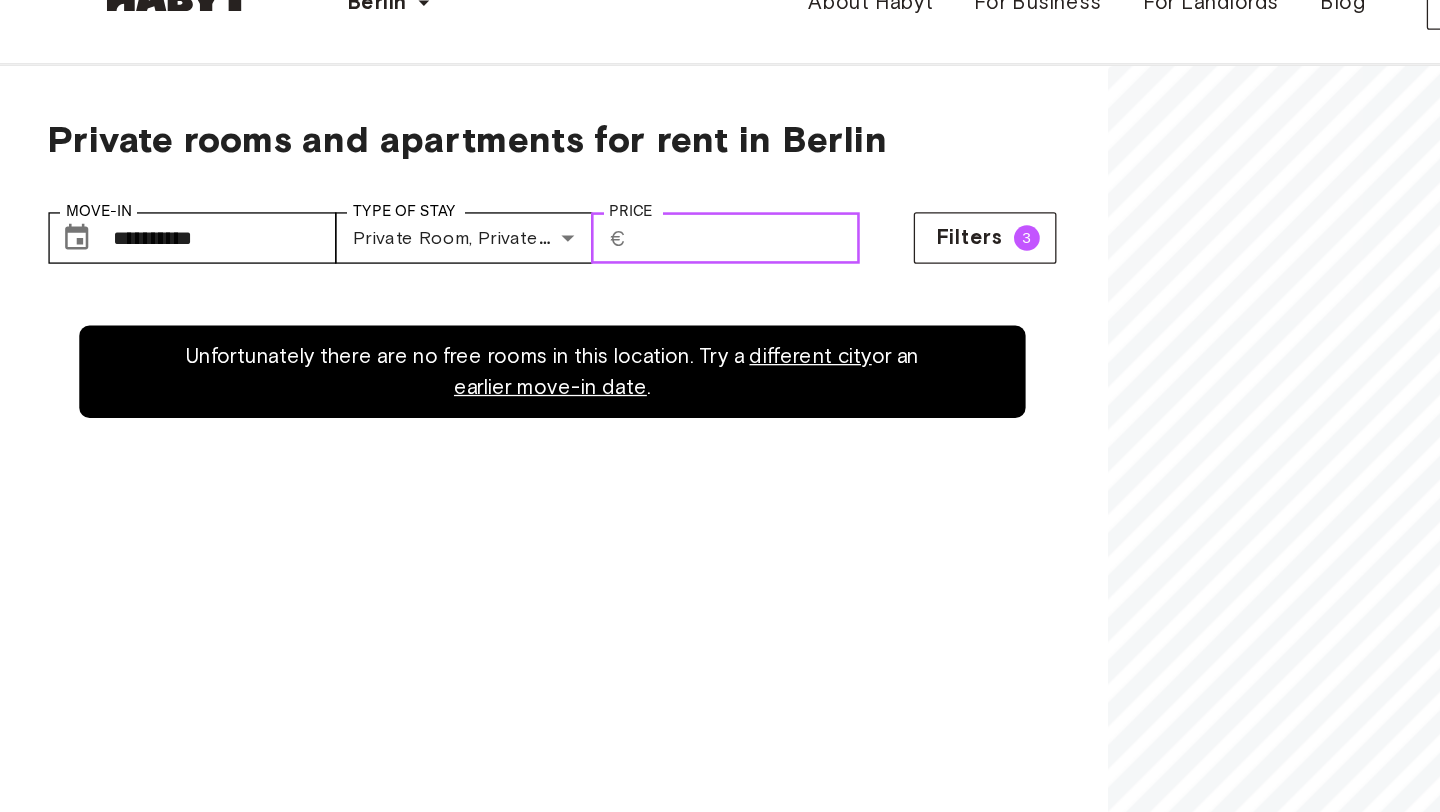 type on "*" 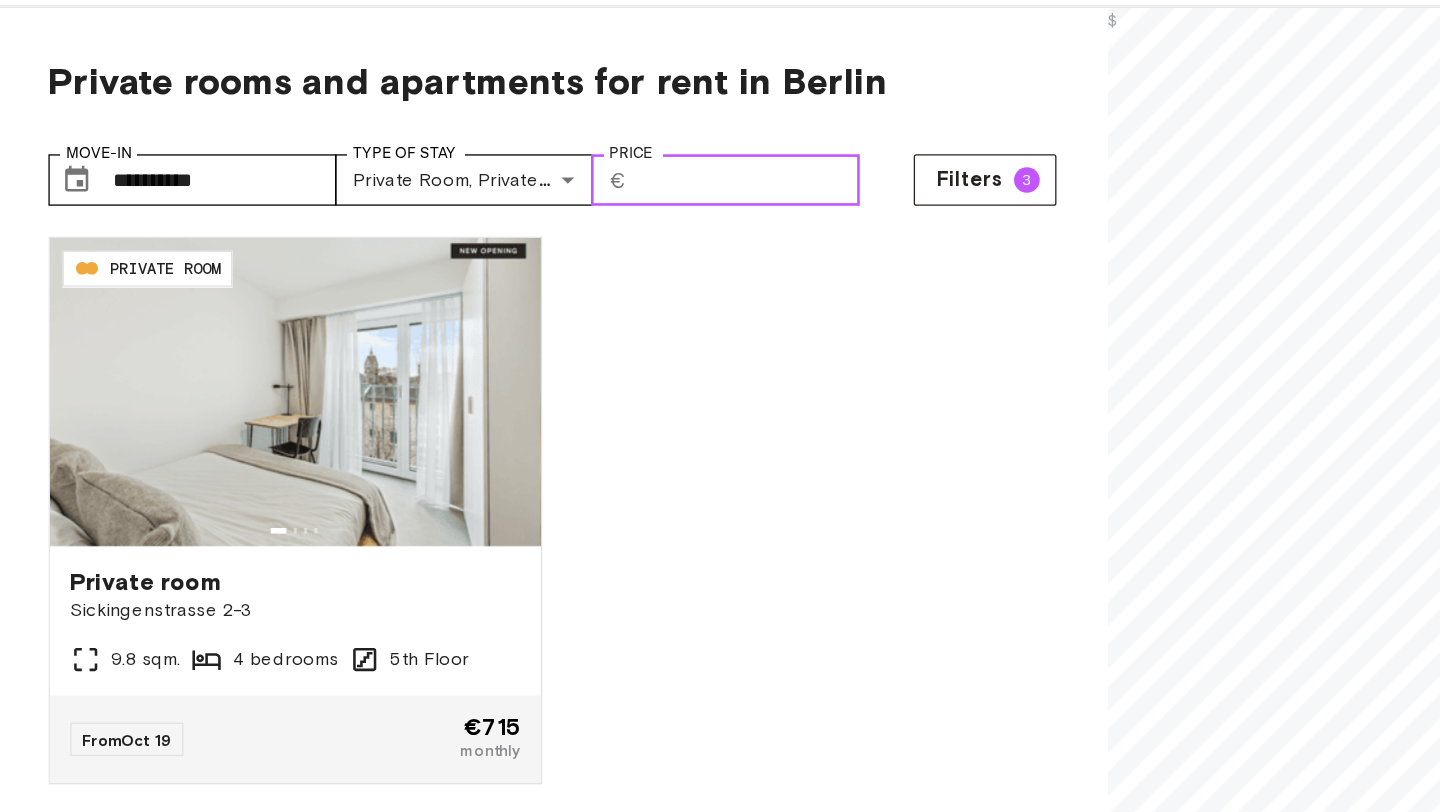 type 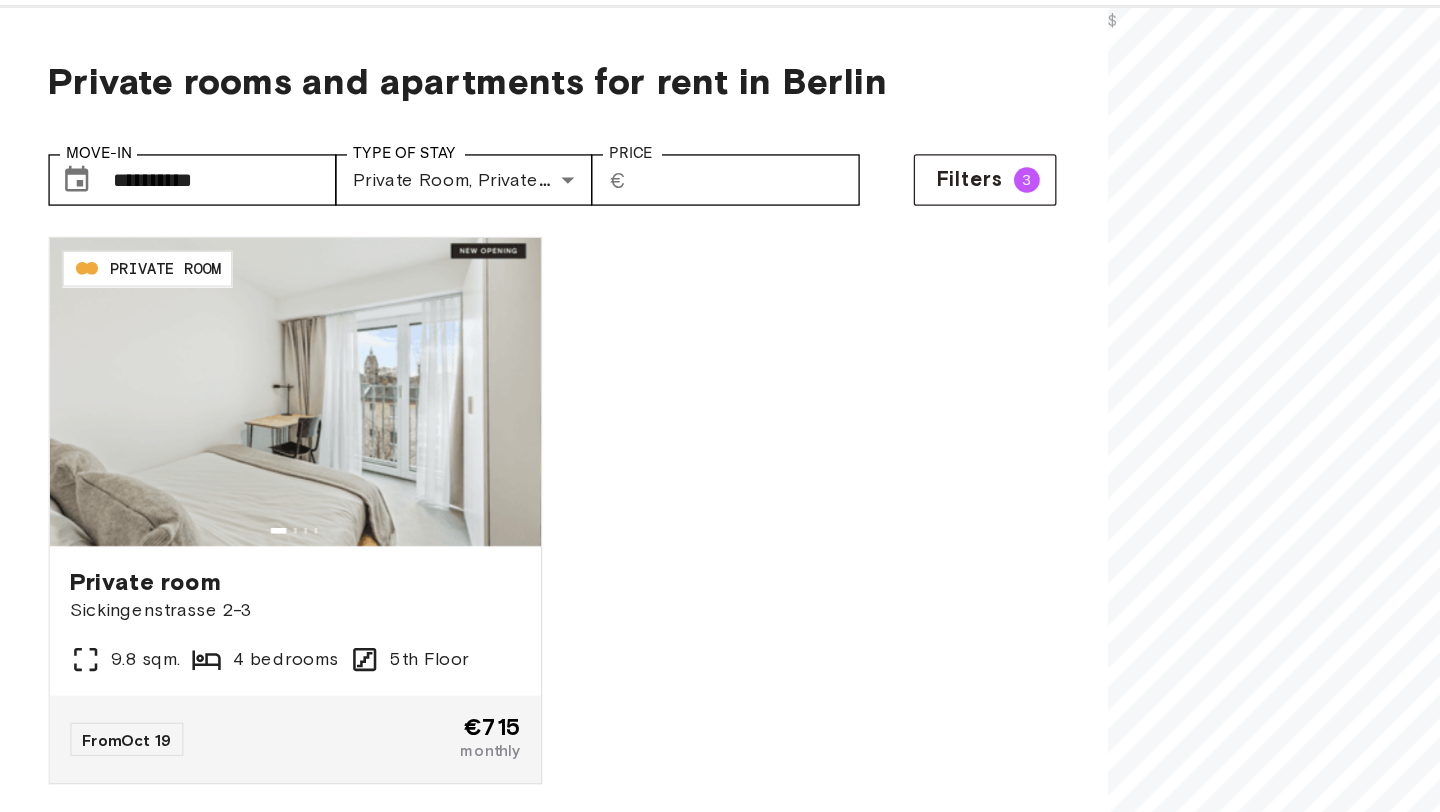 click on "[STREET] [NUMBER] [SQM] [BEDROOMS] [FLOOR] From [MONTH] [DAY] €[PRICE] monthly" at bounding box center [424, 476] 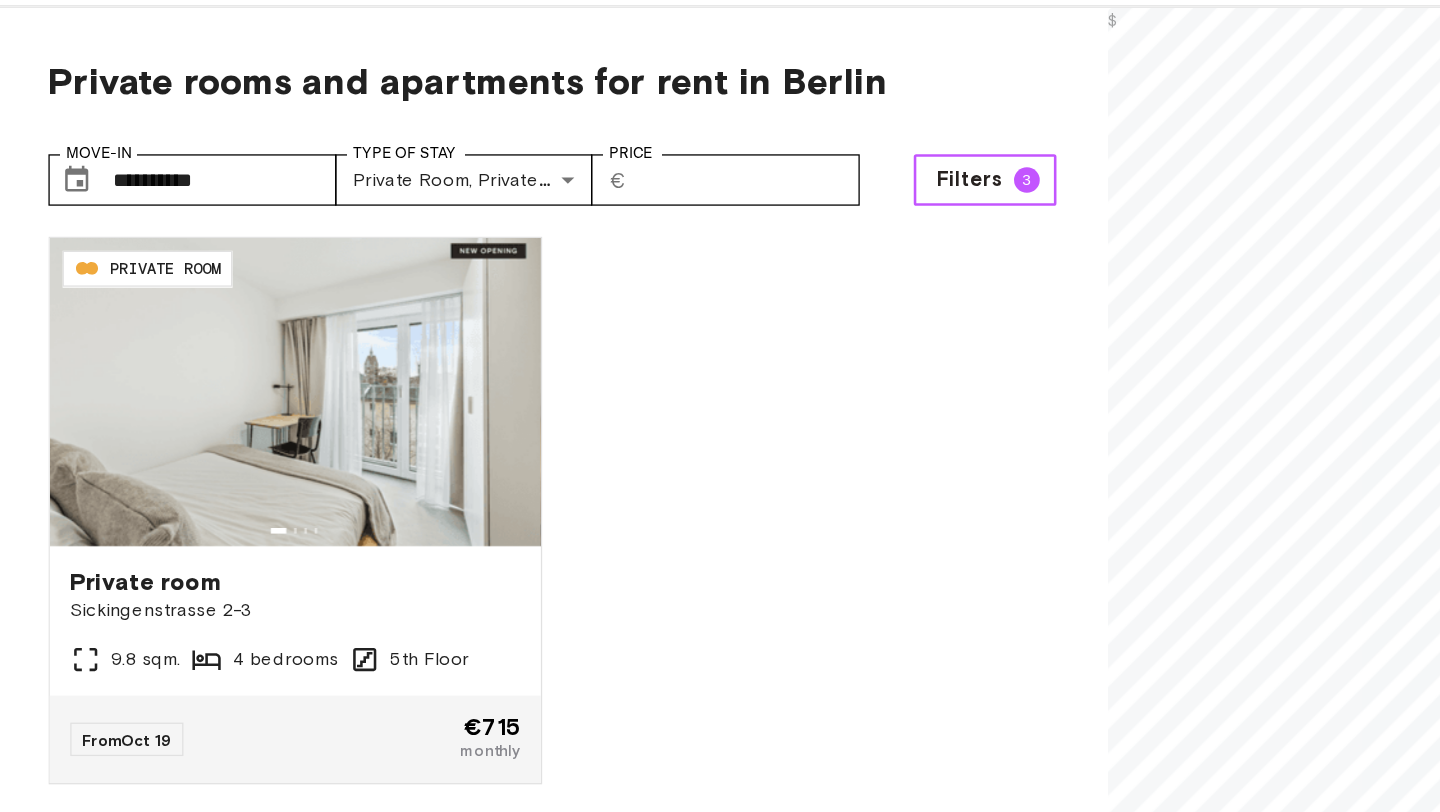 click on "Filters" at bounding box center (756, 231) 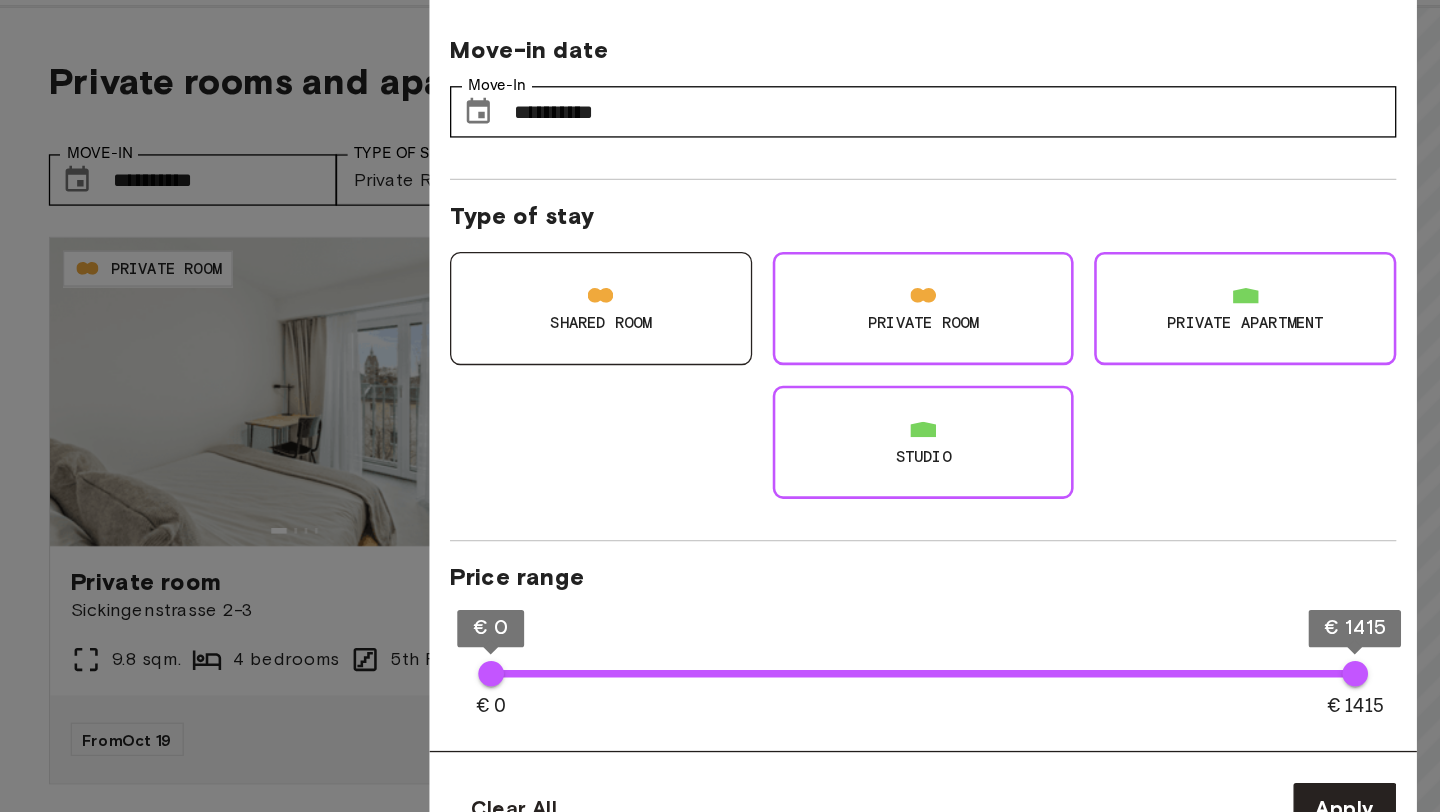 click at bounding box center (720, 406) 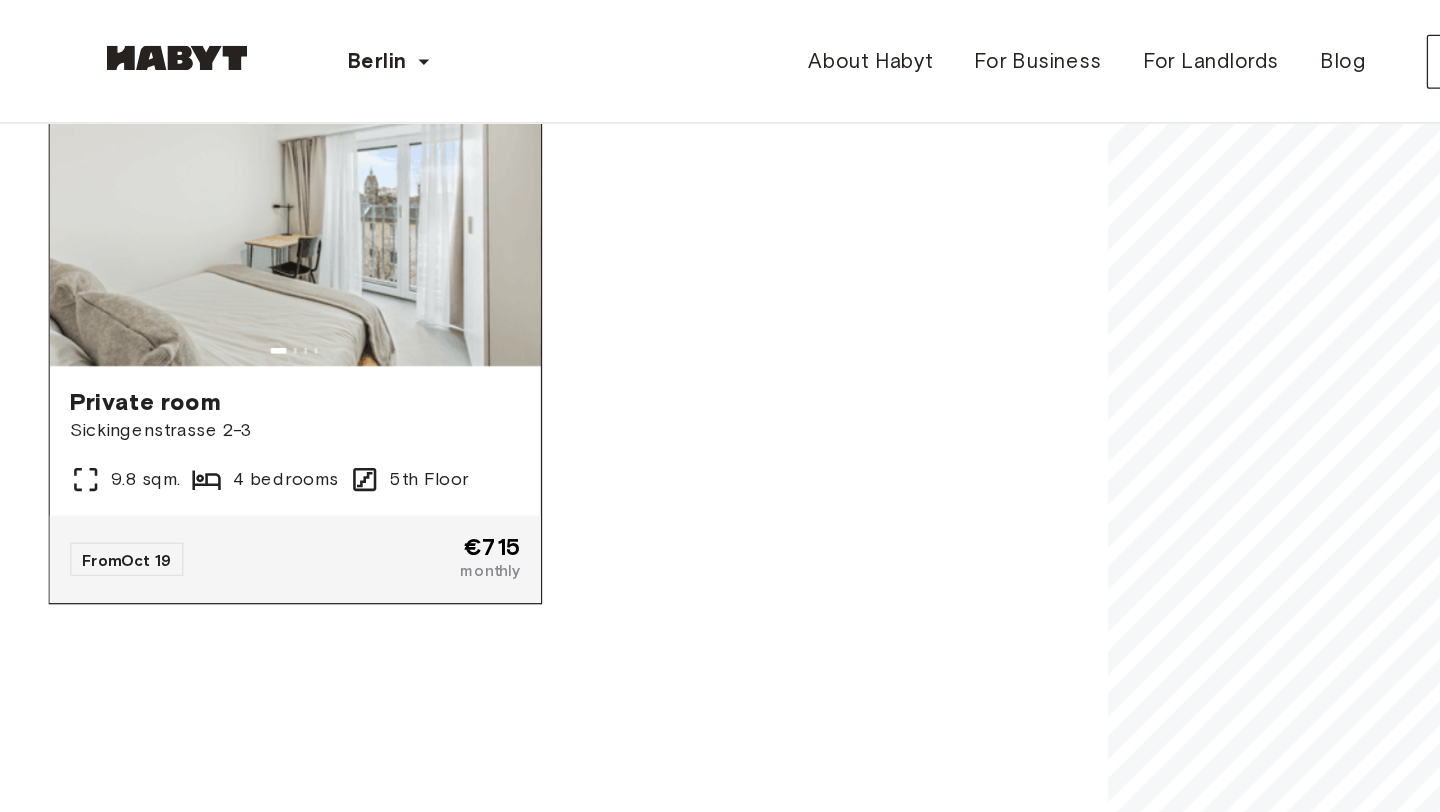 scroll, scrollTop: 0, scrollLeft: 0, axis: both 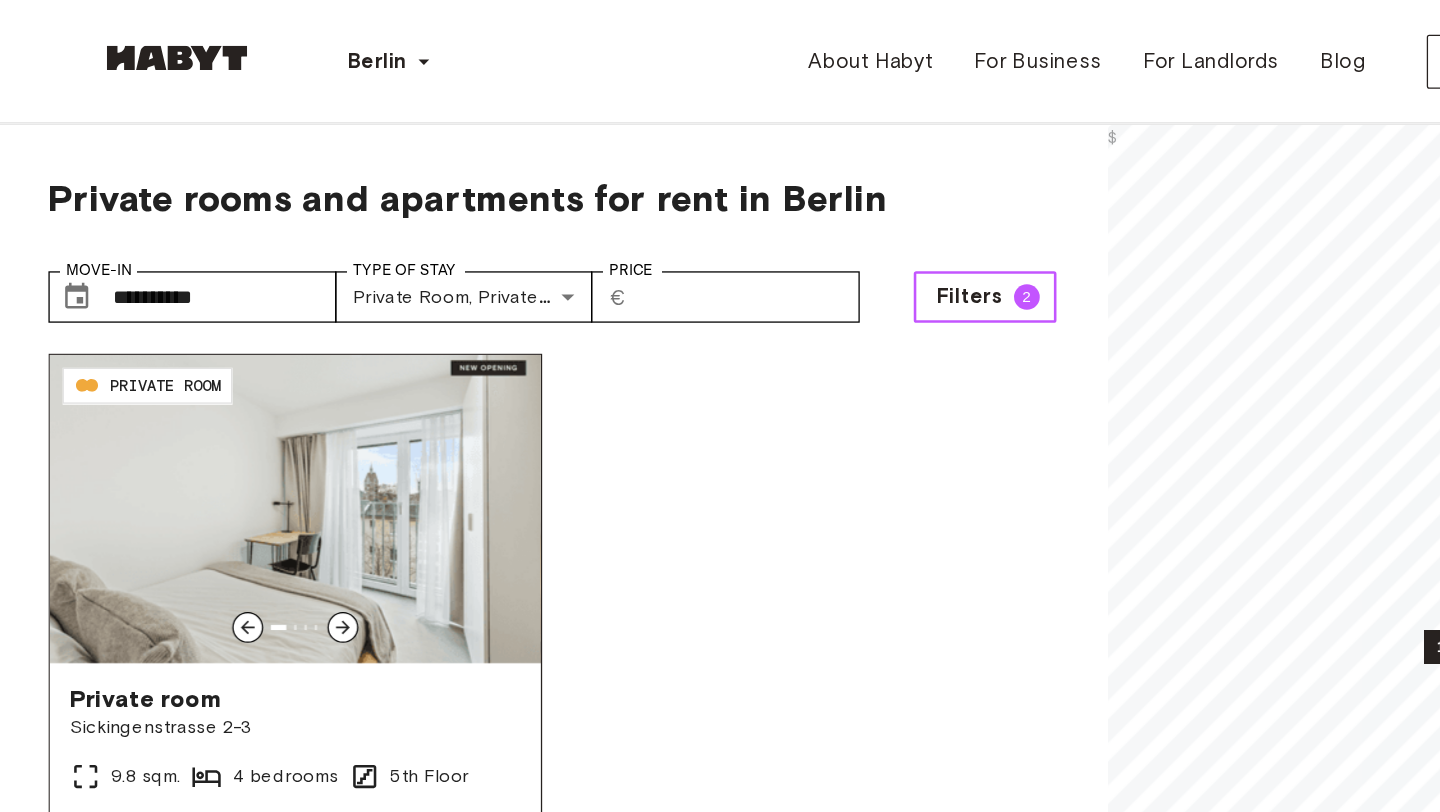 click at bounding box center [232, 396] 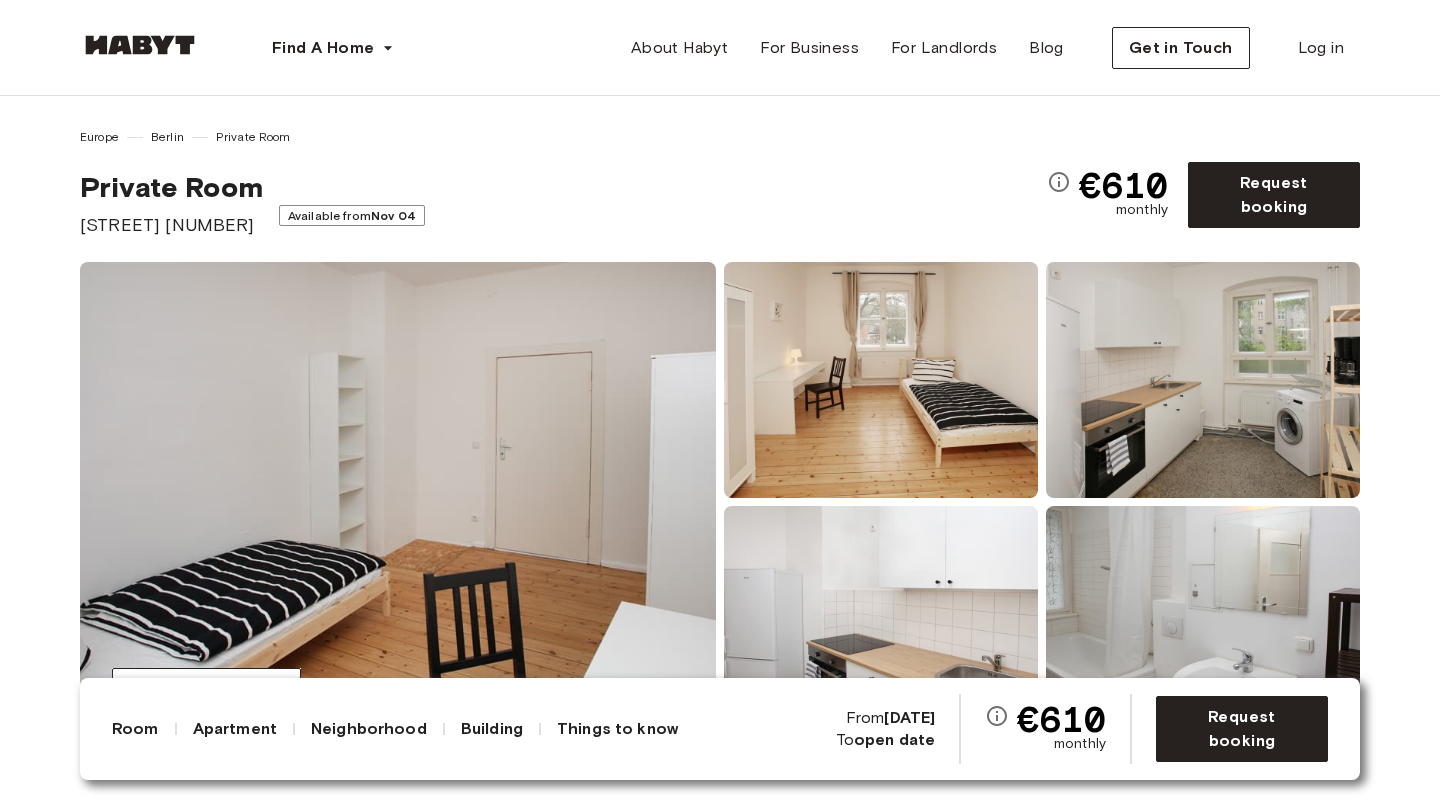scroll, scrollTop: 0, scrollLeft: 0, axis: both 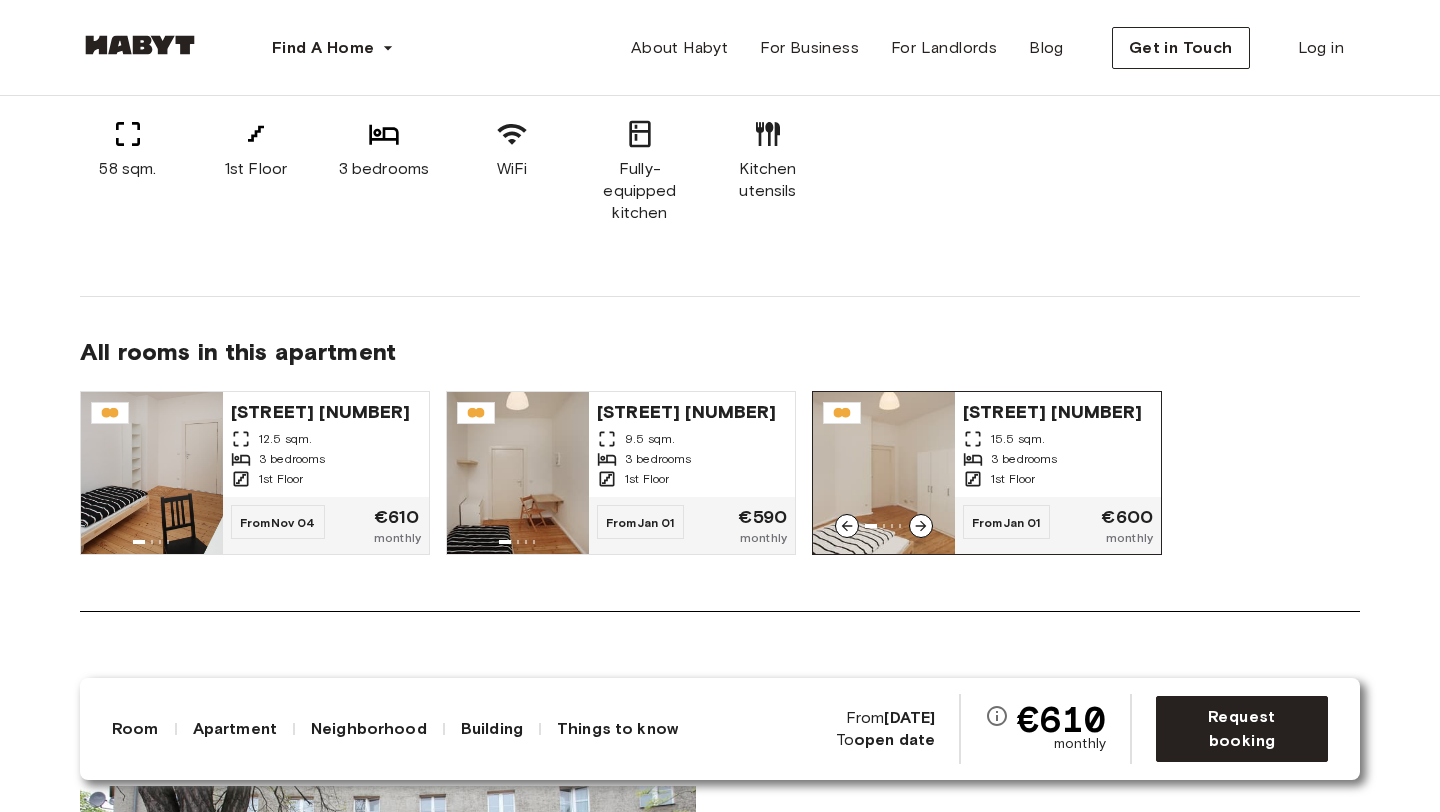 click on "[STREET] [NUMBER]" at bounding box center (1058, 410) 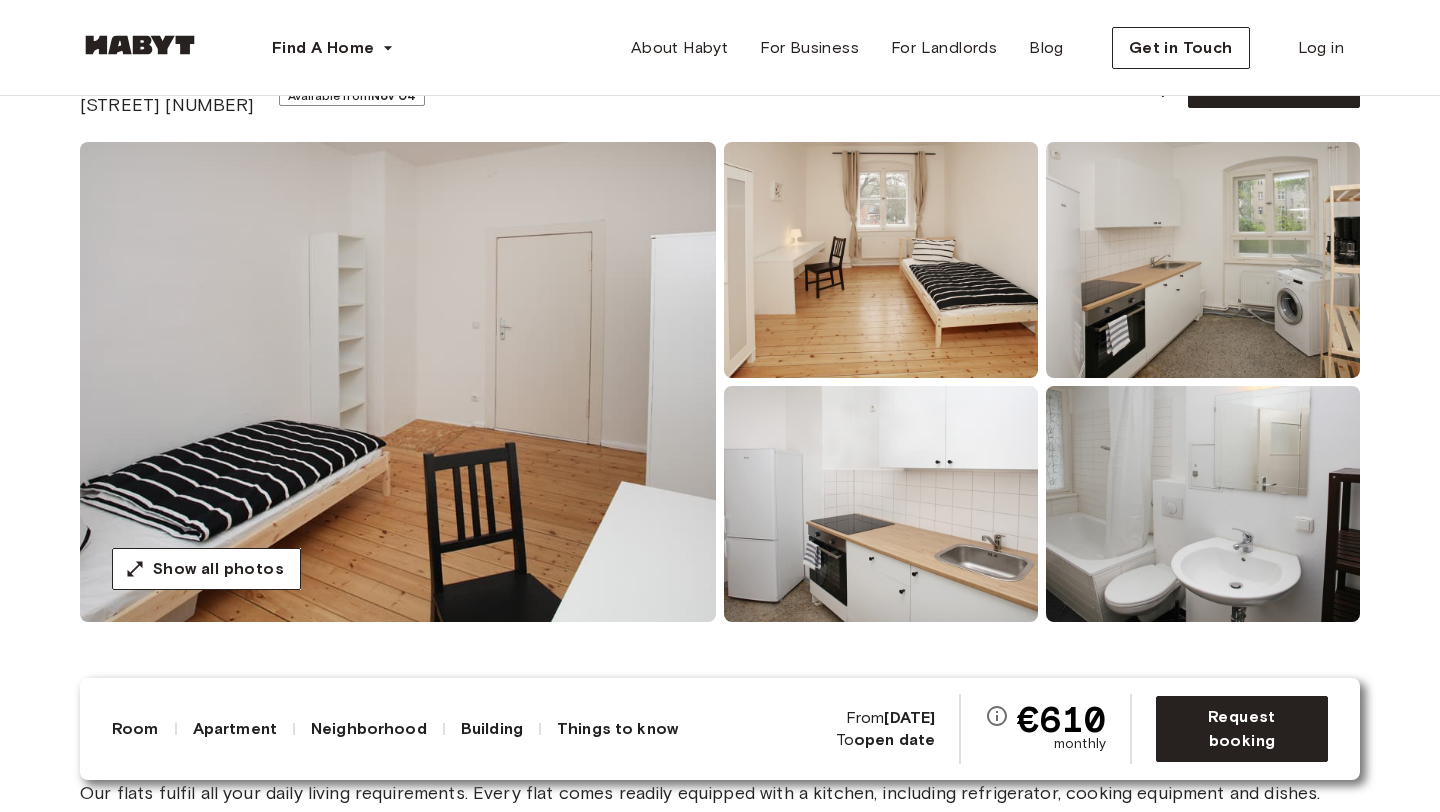 scroll, scrollTop: 117, scrollLeft: 0, axis: vertical 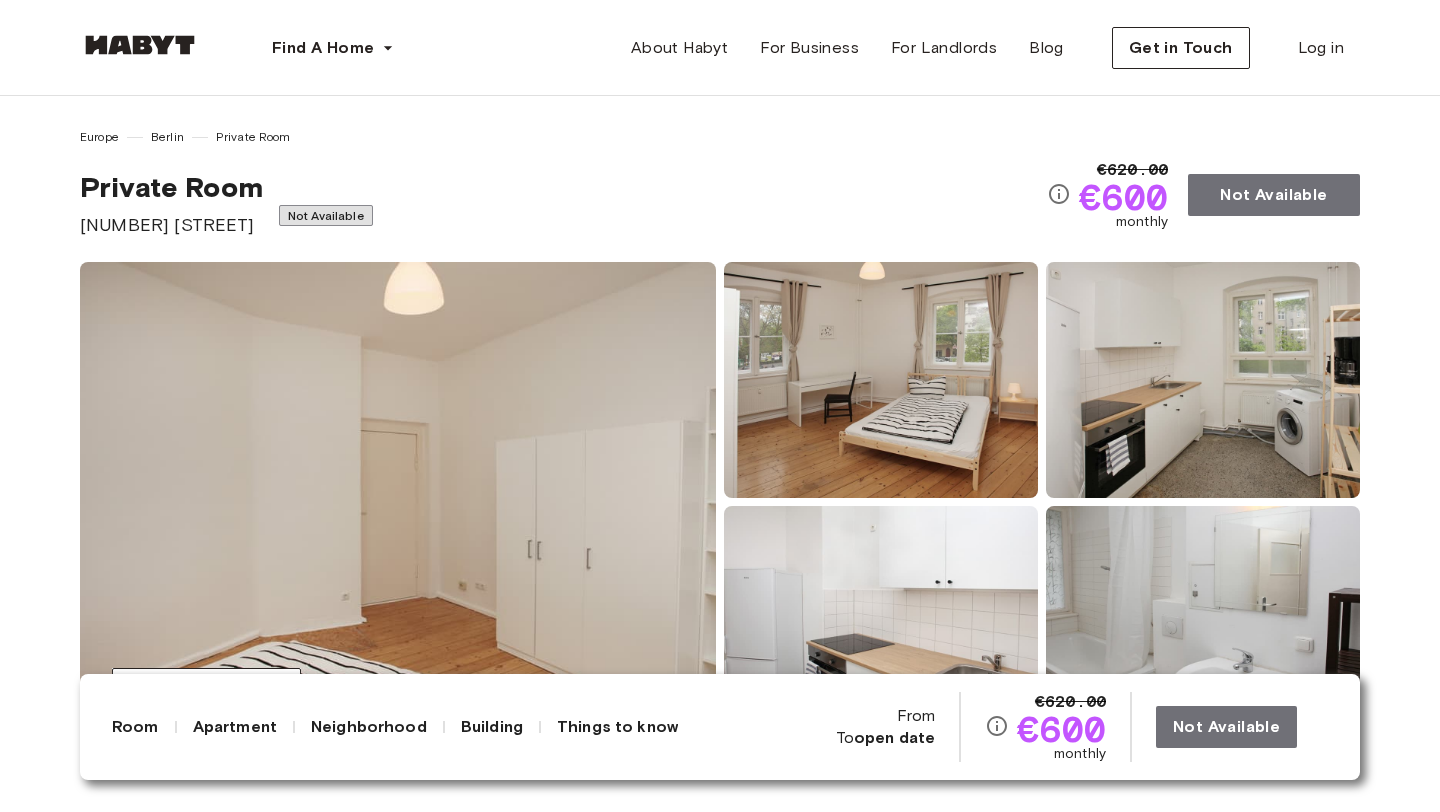 click on "open date" at bounding box center [894, 737] 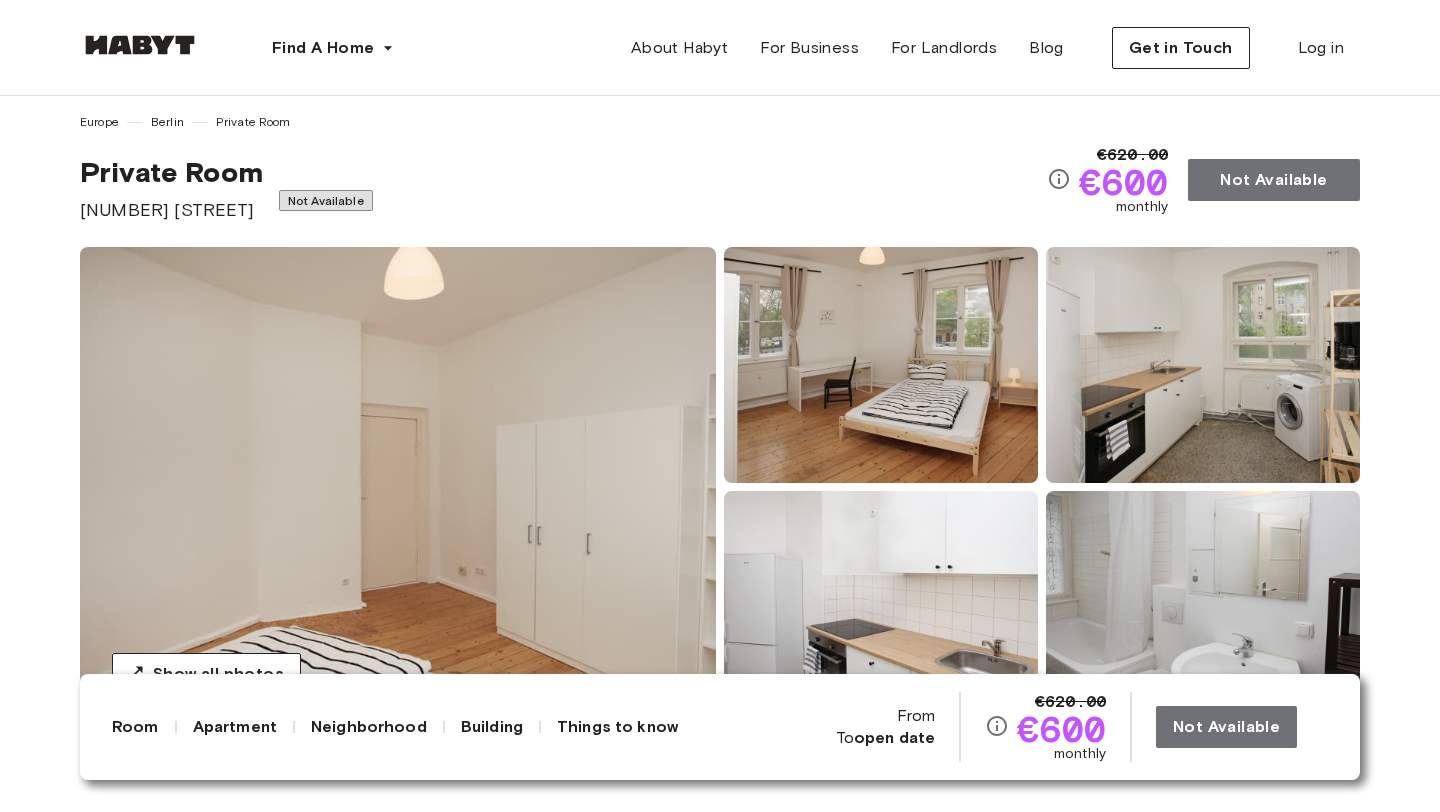 scroll, scrollTop: 0, scrollLeft: 0, axis: both 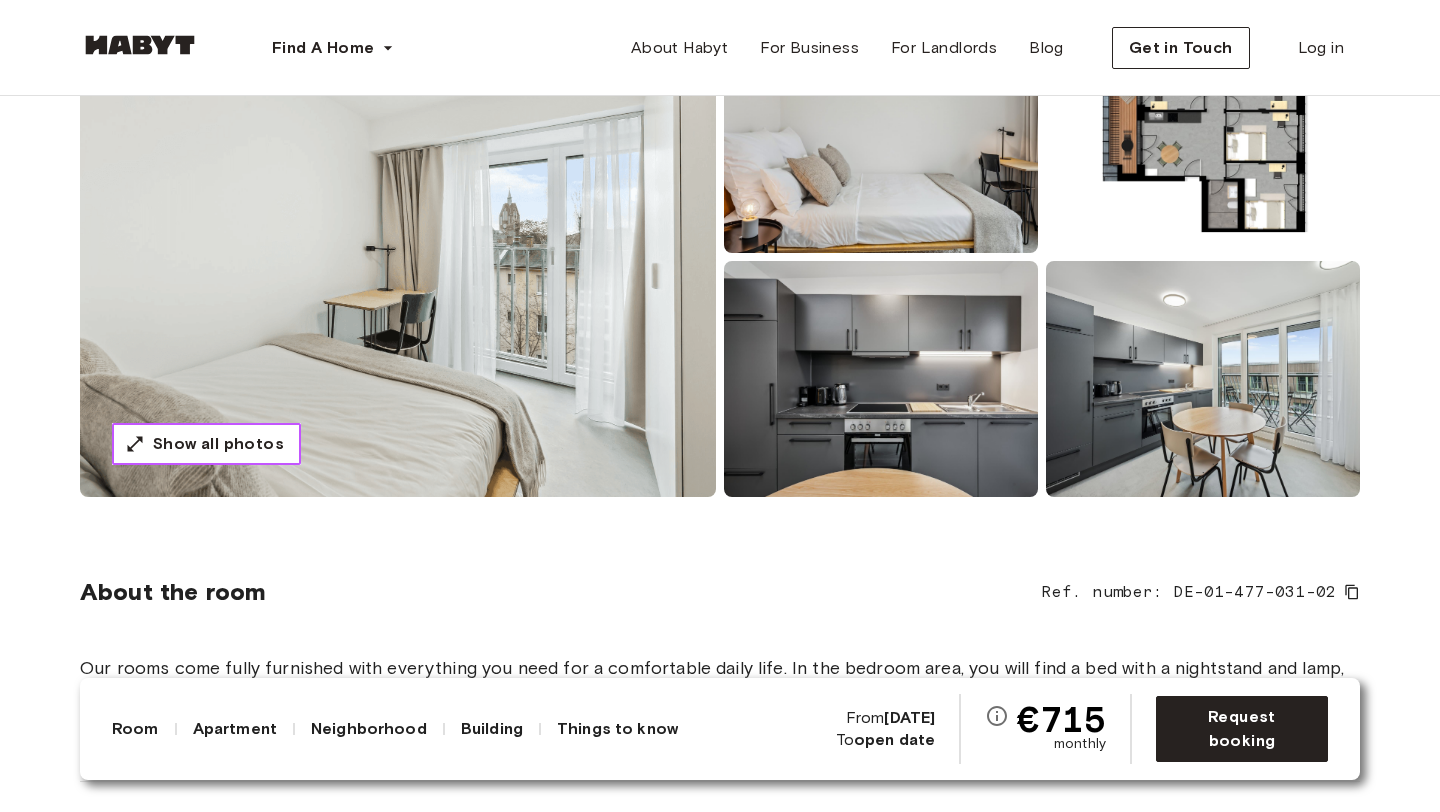 click on "Show all photos" at bounding box center (218, 444) 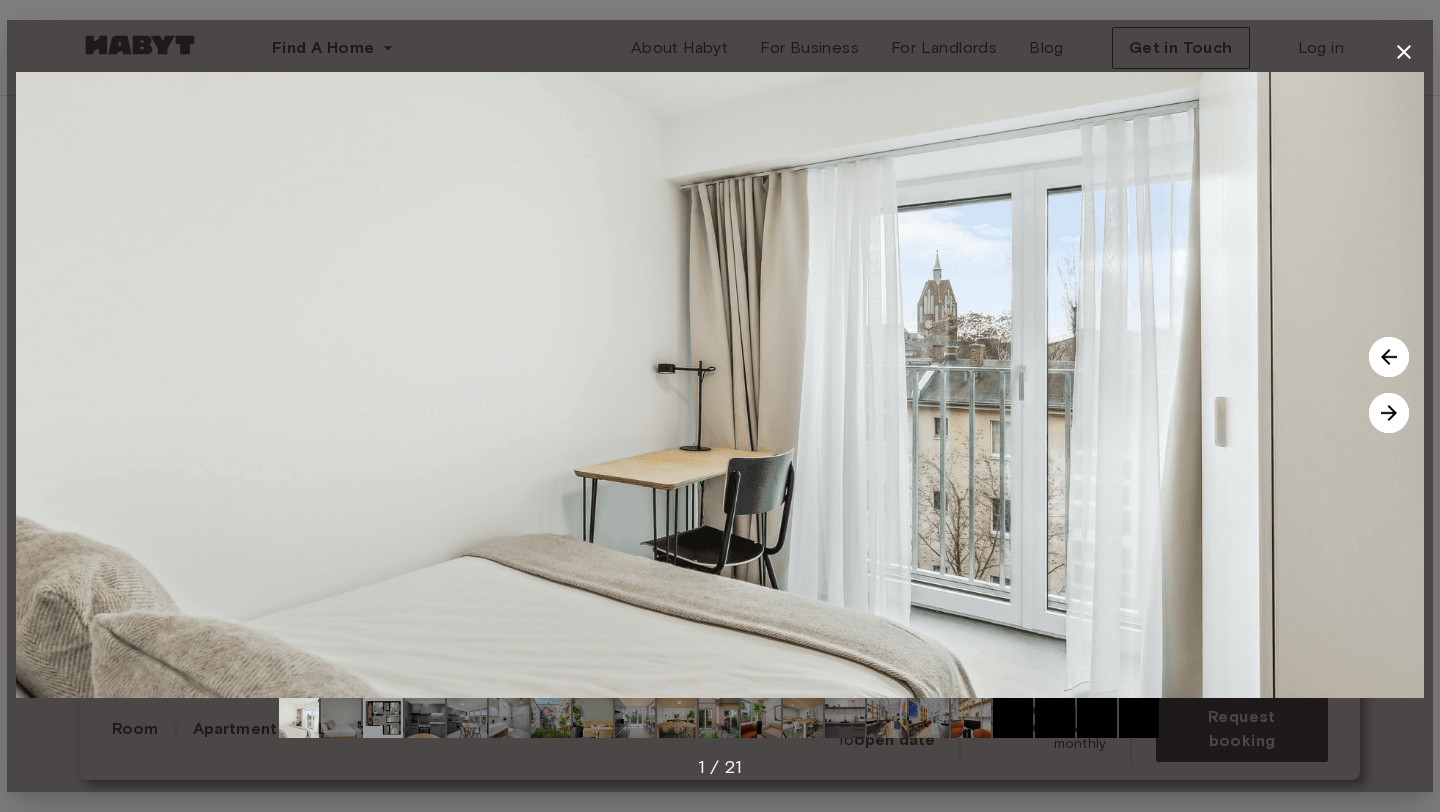 click at bounding box center [1389, 413] 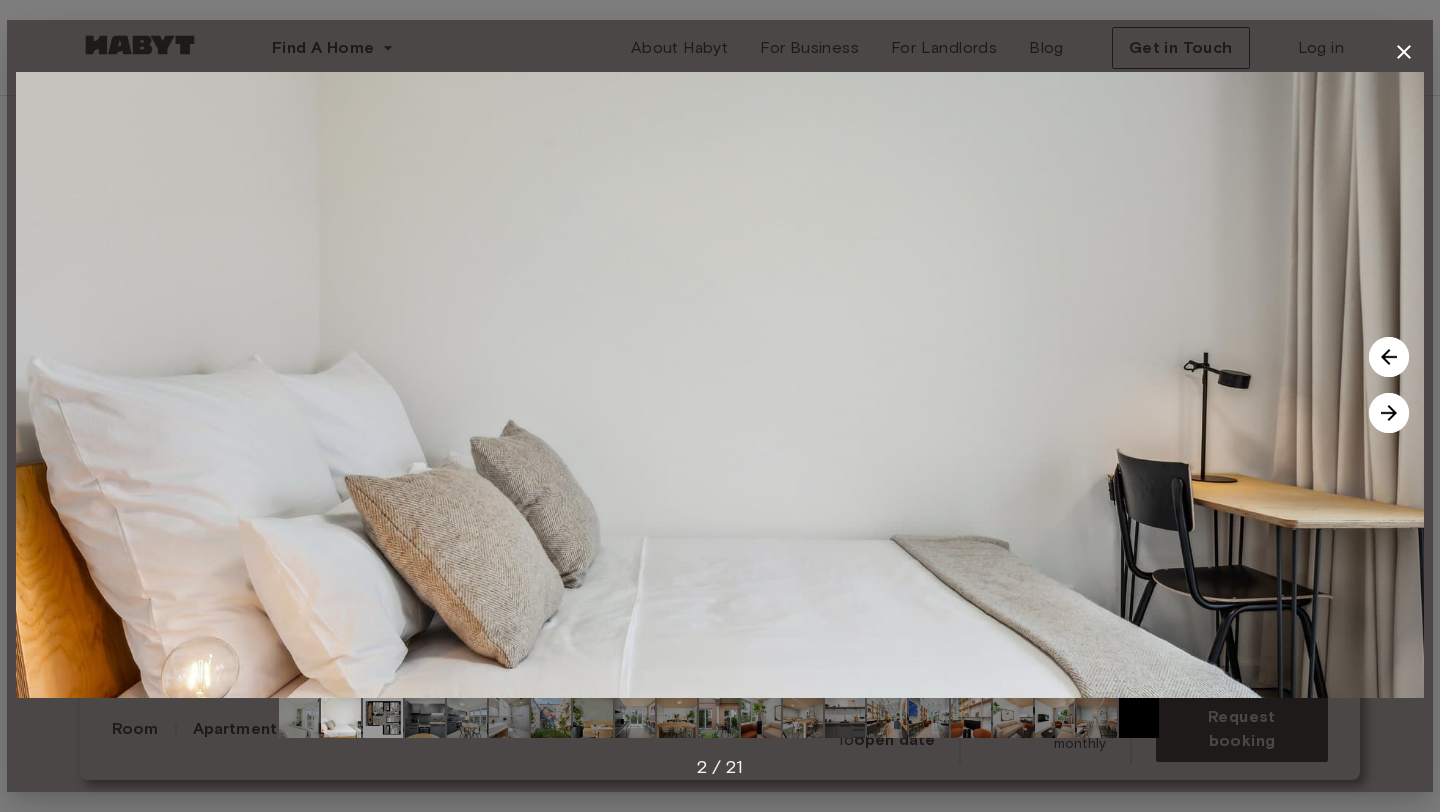 click at bounding box center [1389, 413] 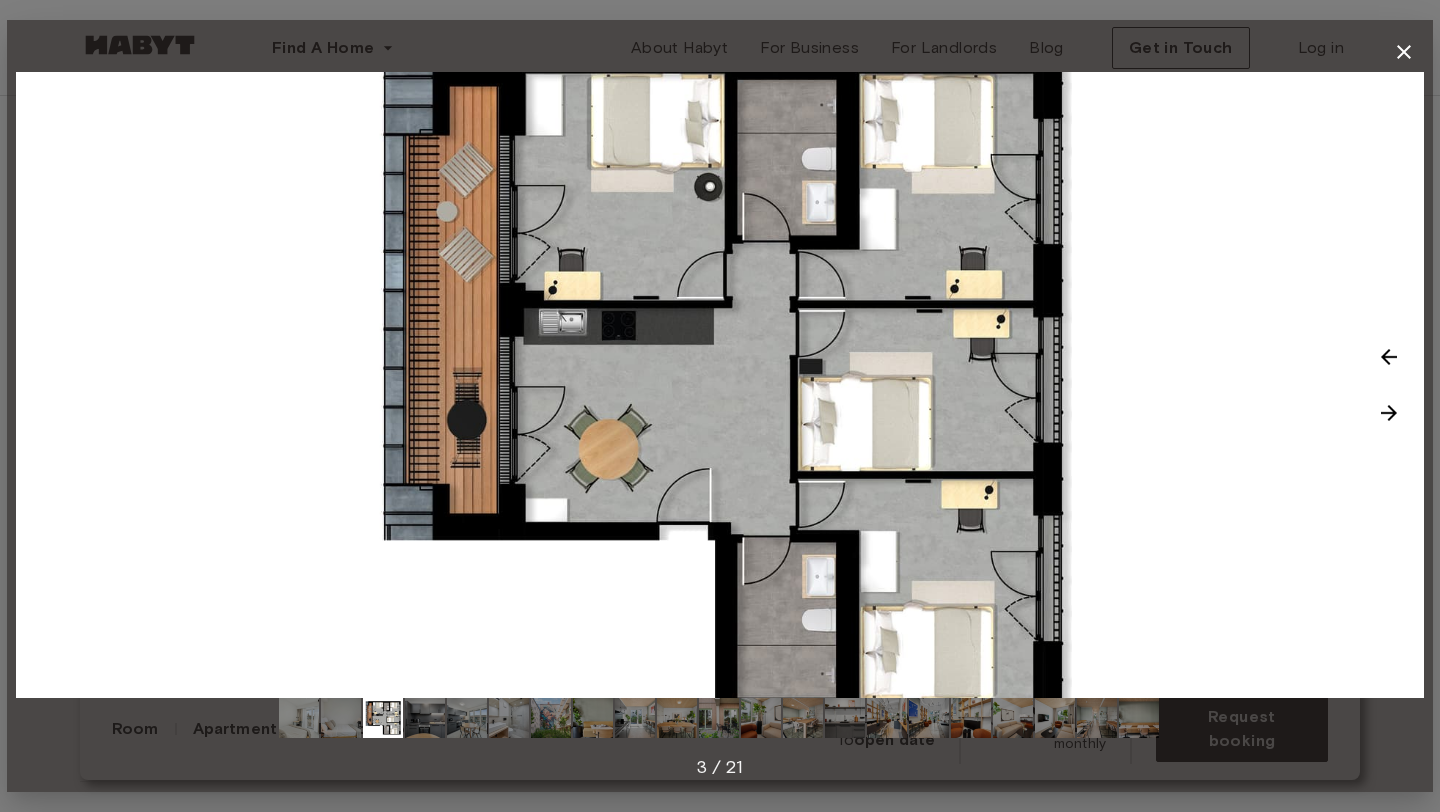 click at bounding box center [1389, 413] 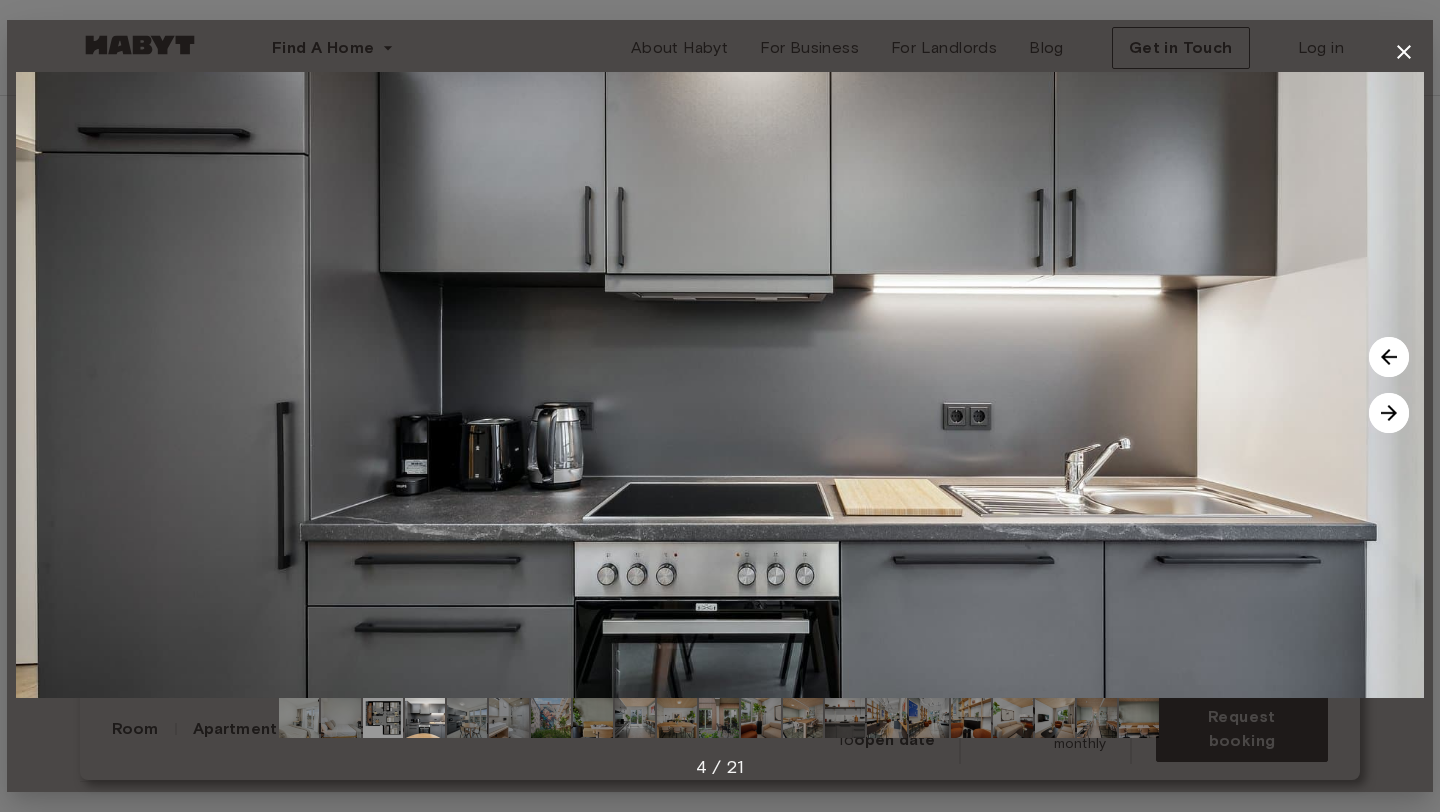 click at bounding box center [1389, 413] 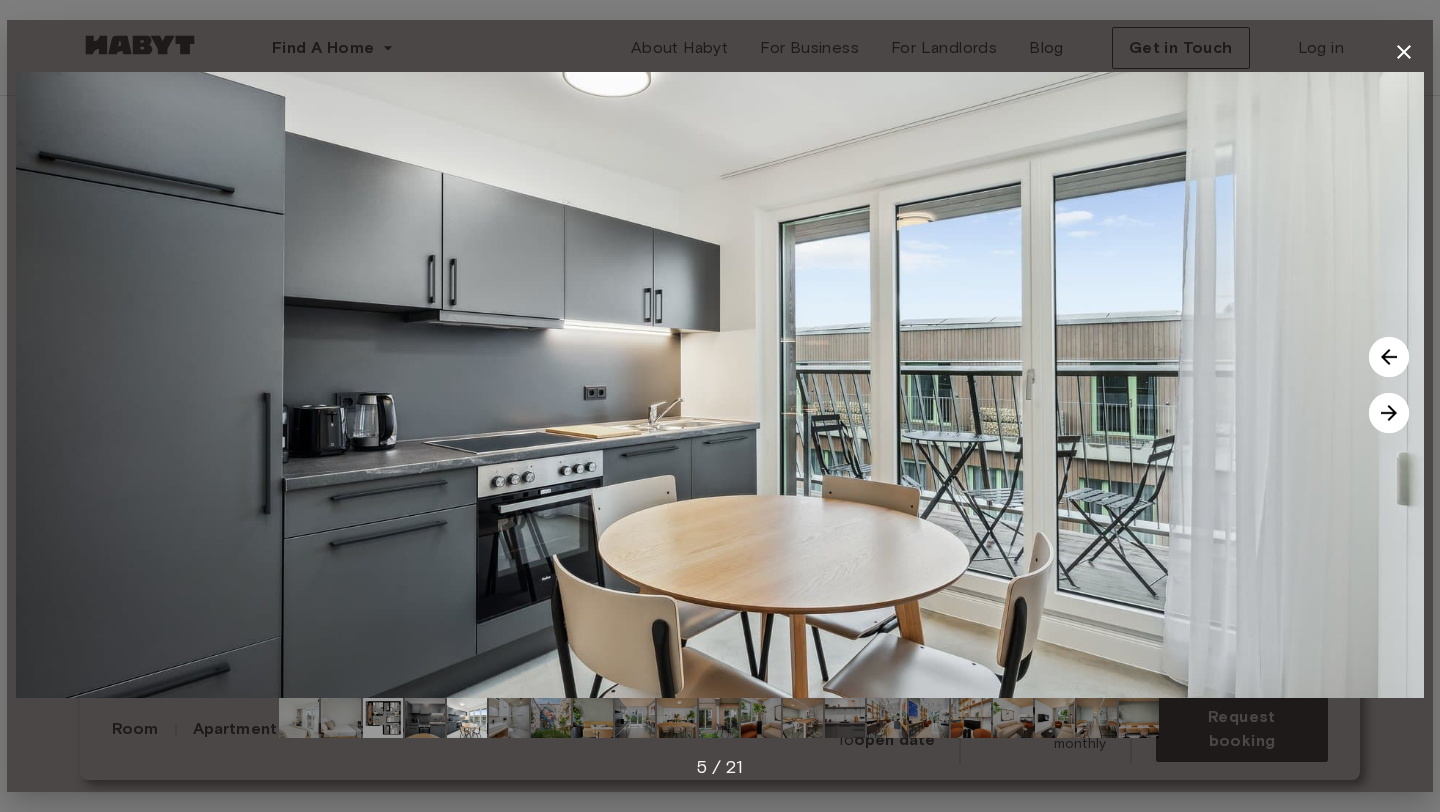 click at bounding box center [1389, 413] 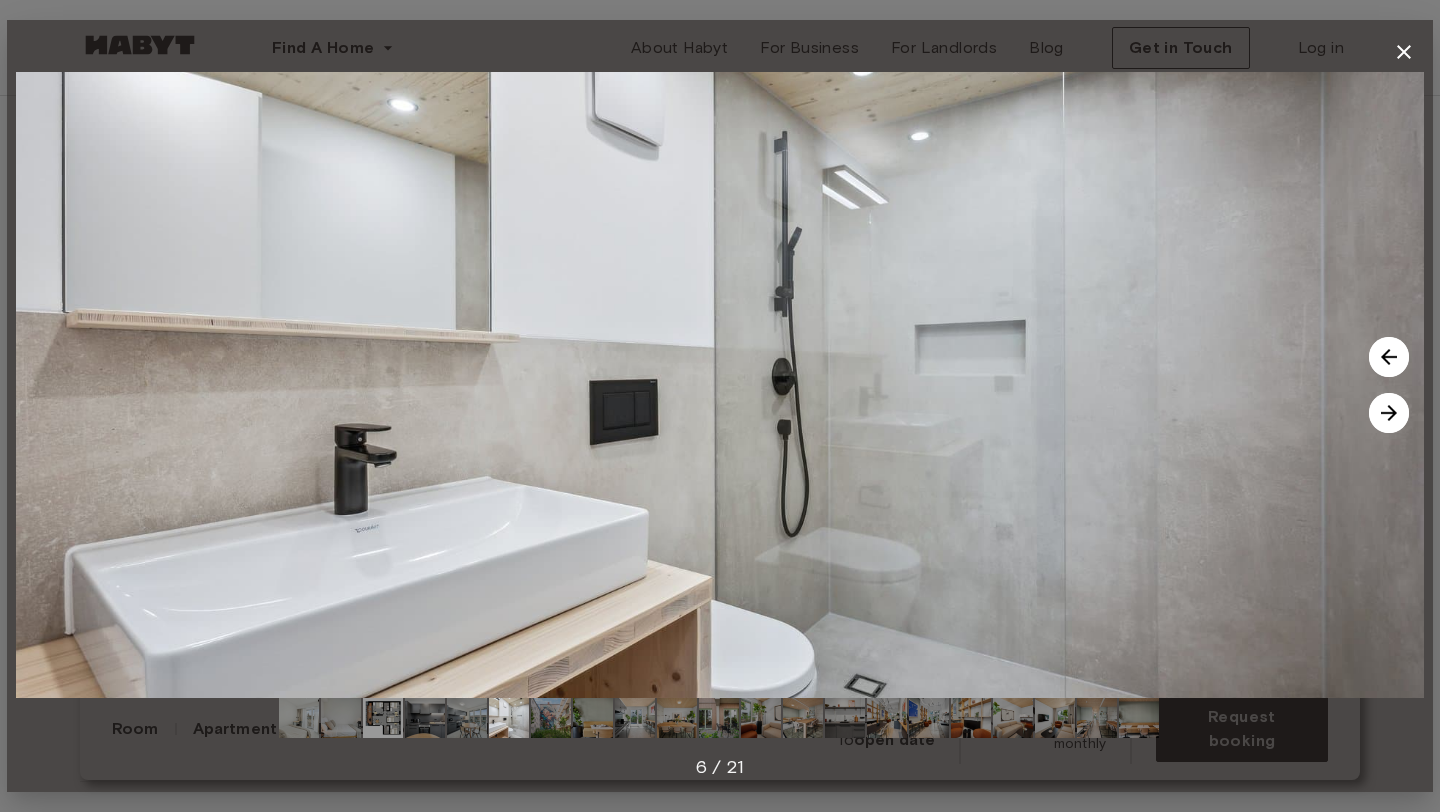 click at bounding box center [1389, 413] 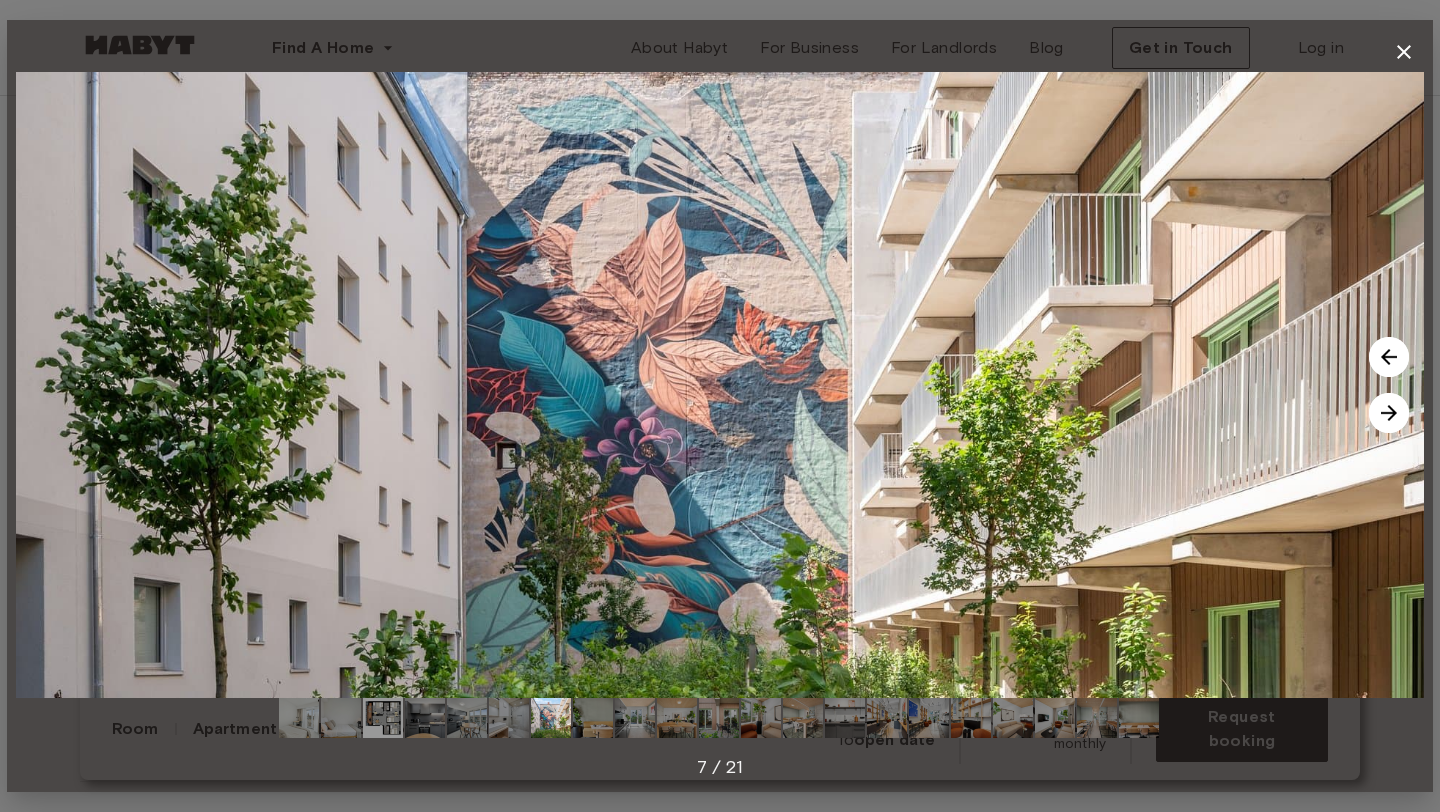 click at bounding box center (1389, 413) 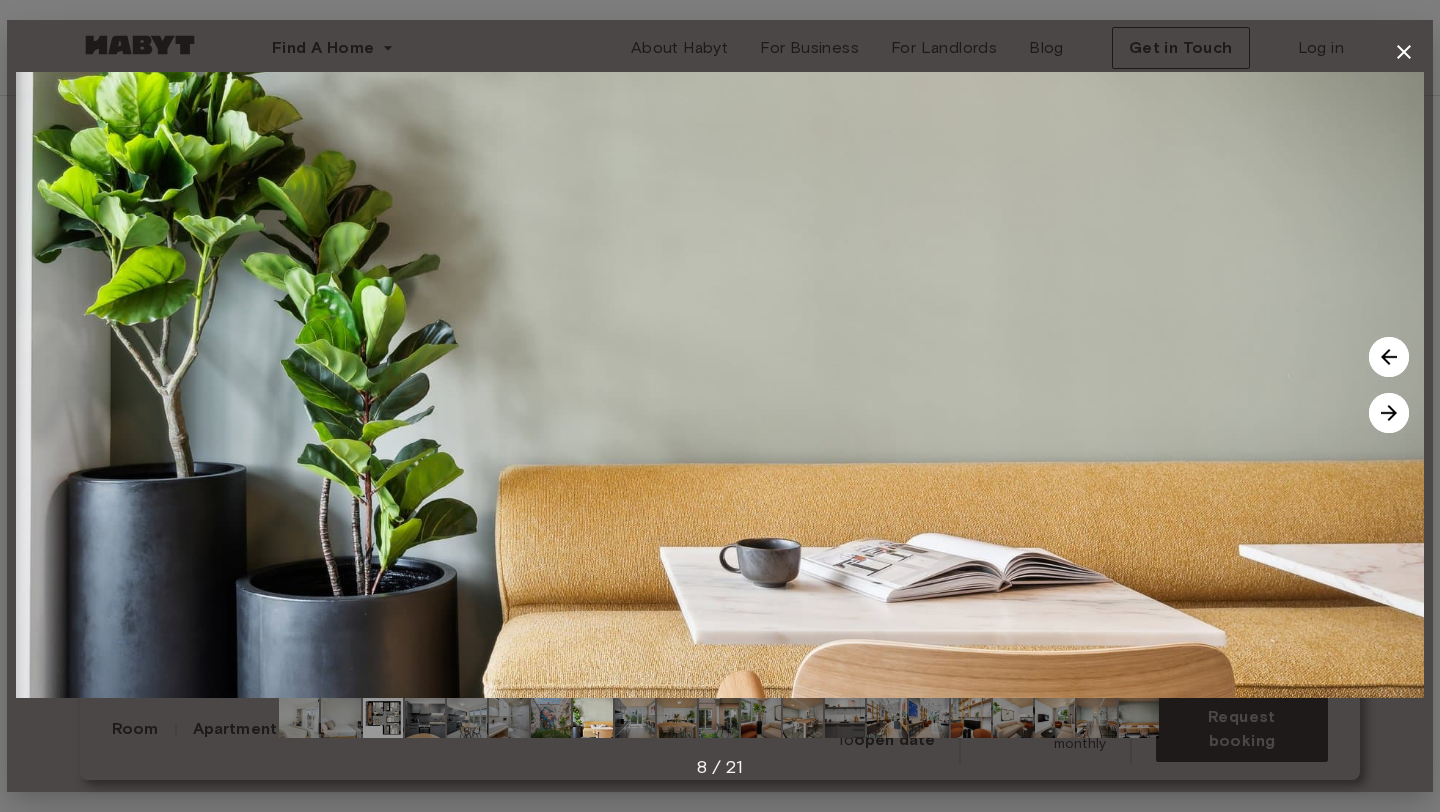 click at bounding box center [1389, 413] 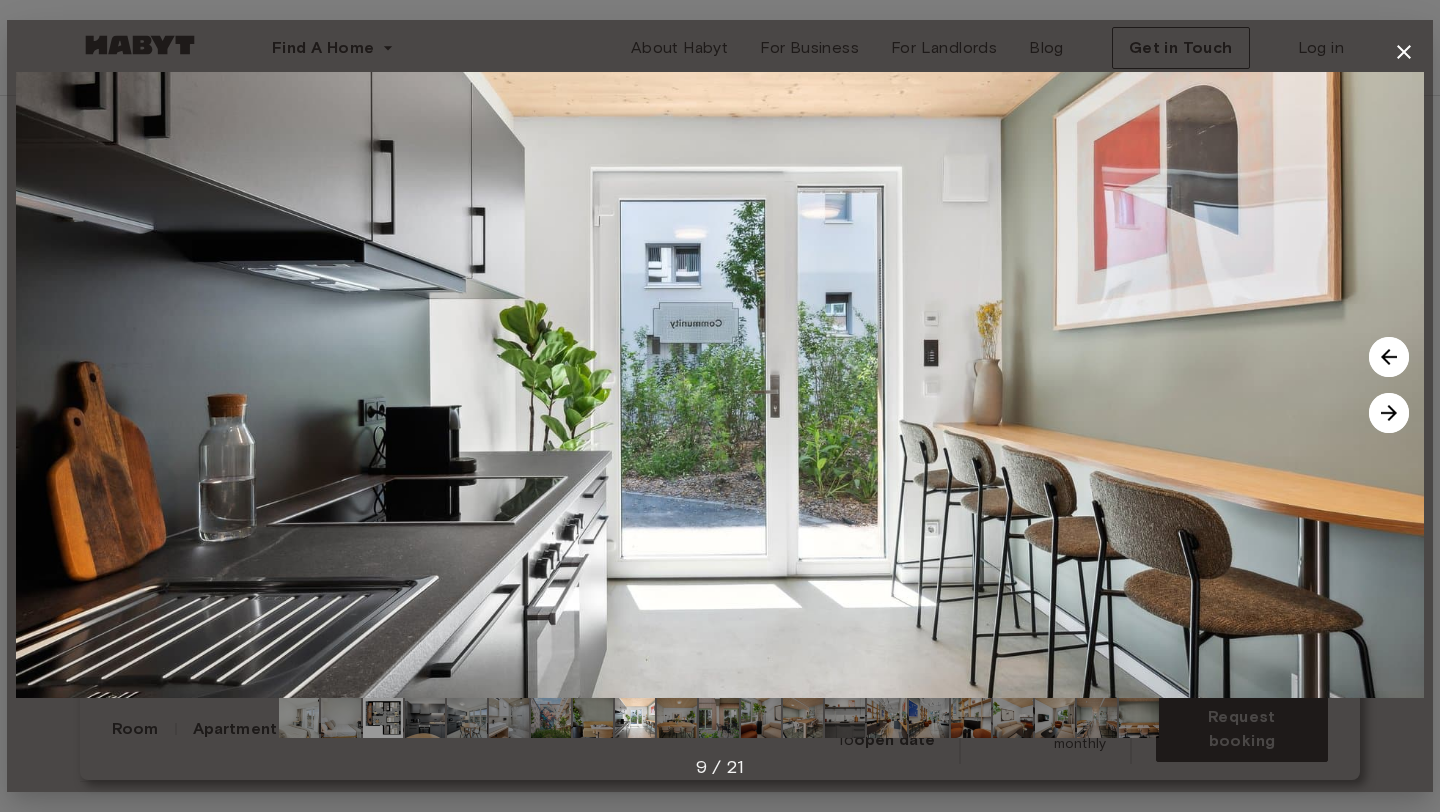 click at bounding box center [1389, 413] 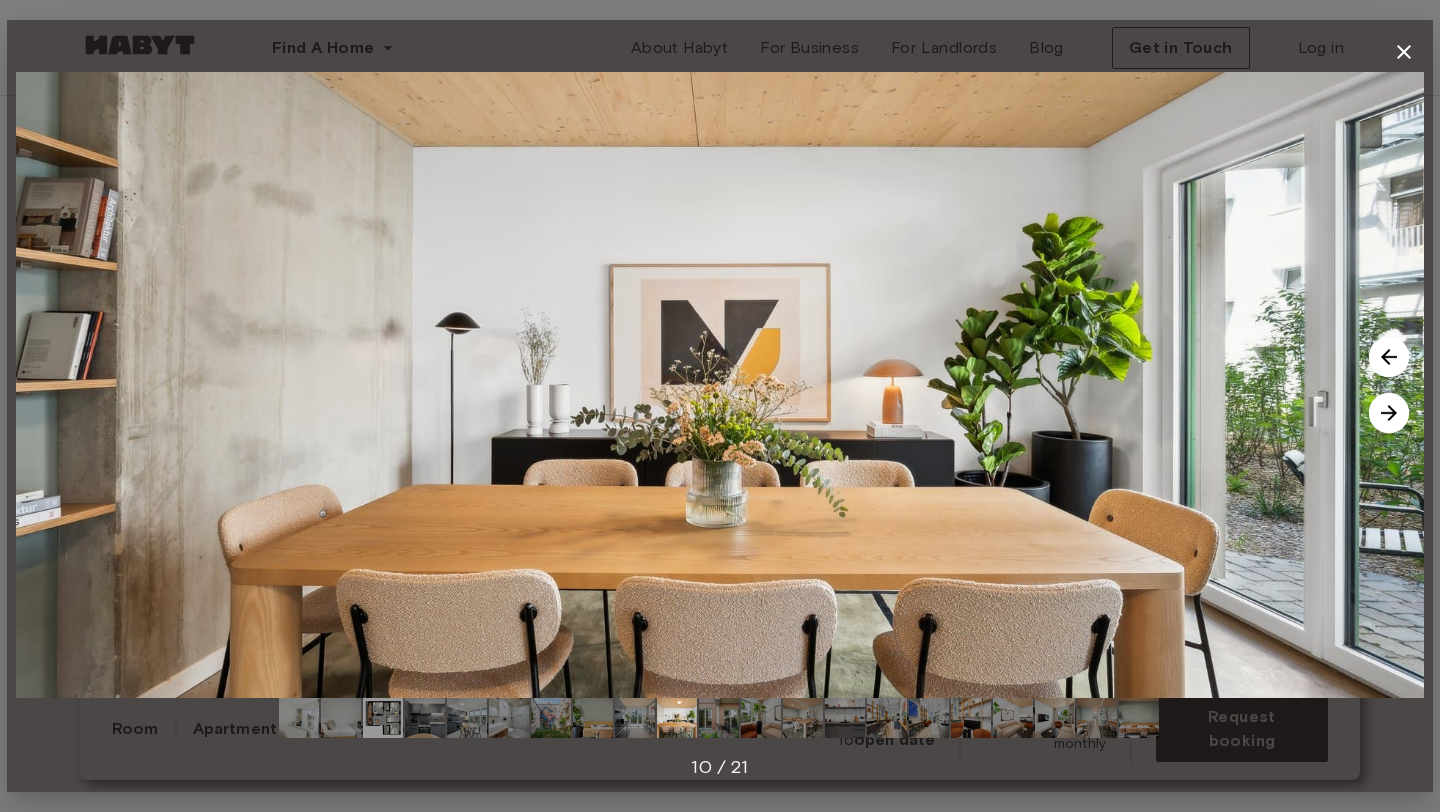 click at bounding box center [1389, 413] 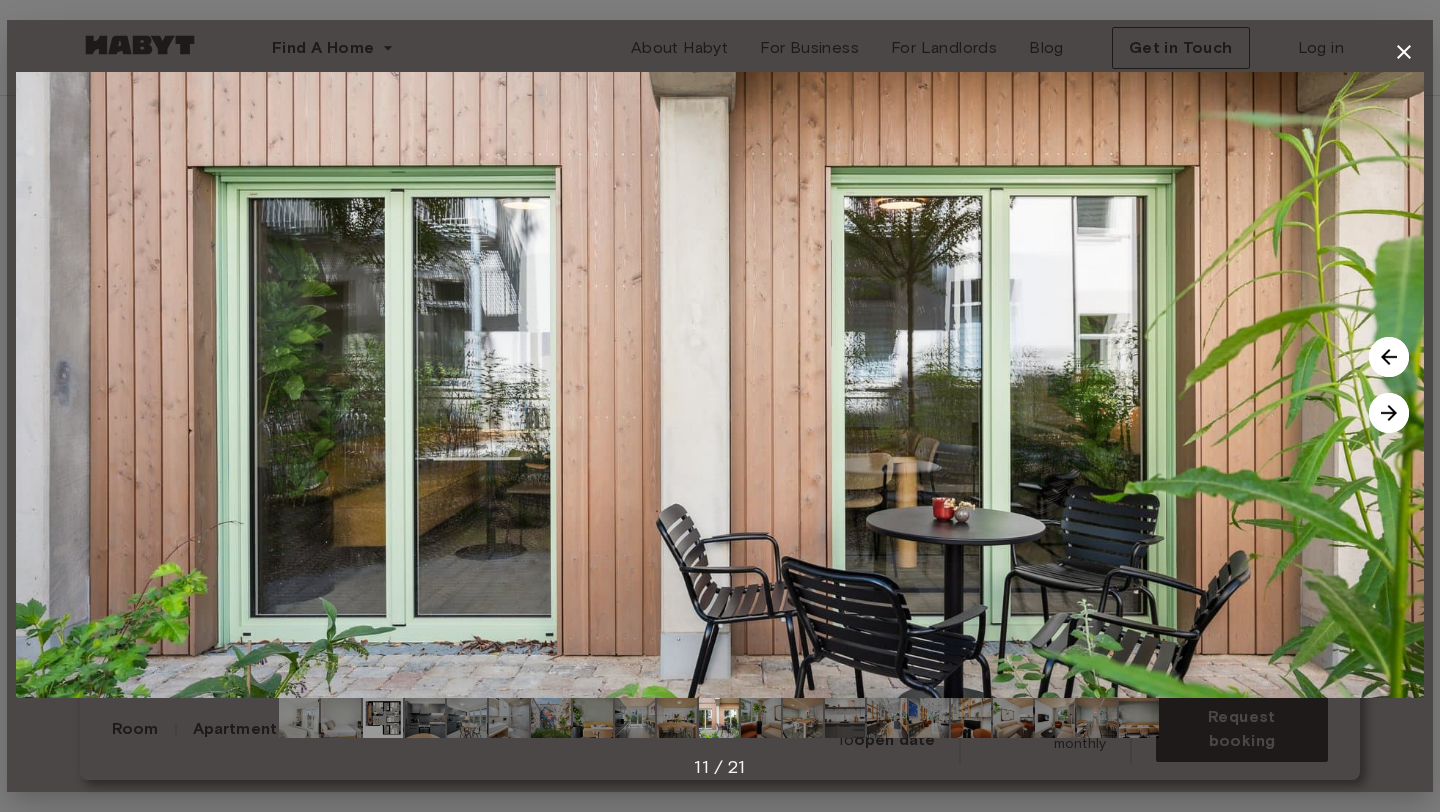 click at bounding box center [1389, 413] 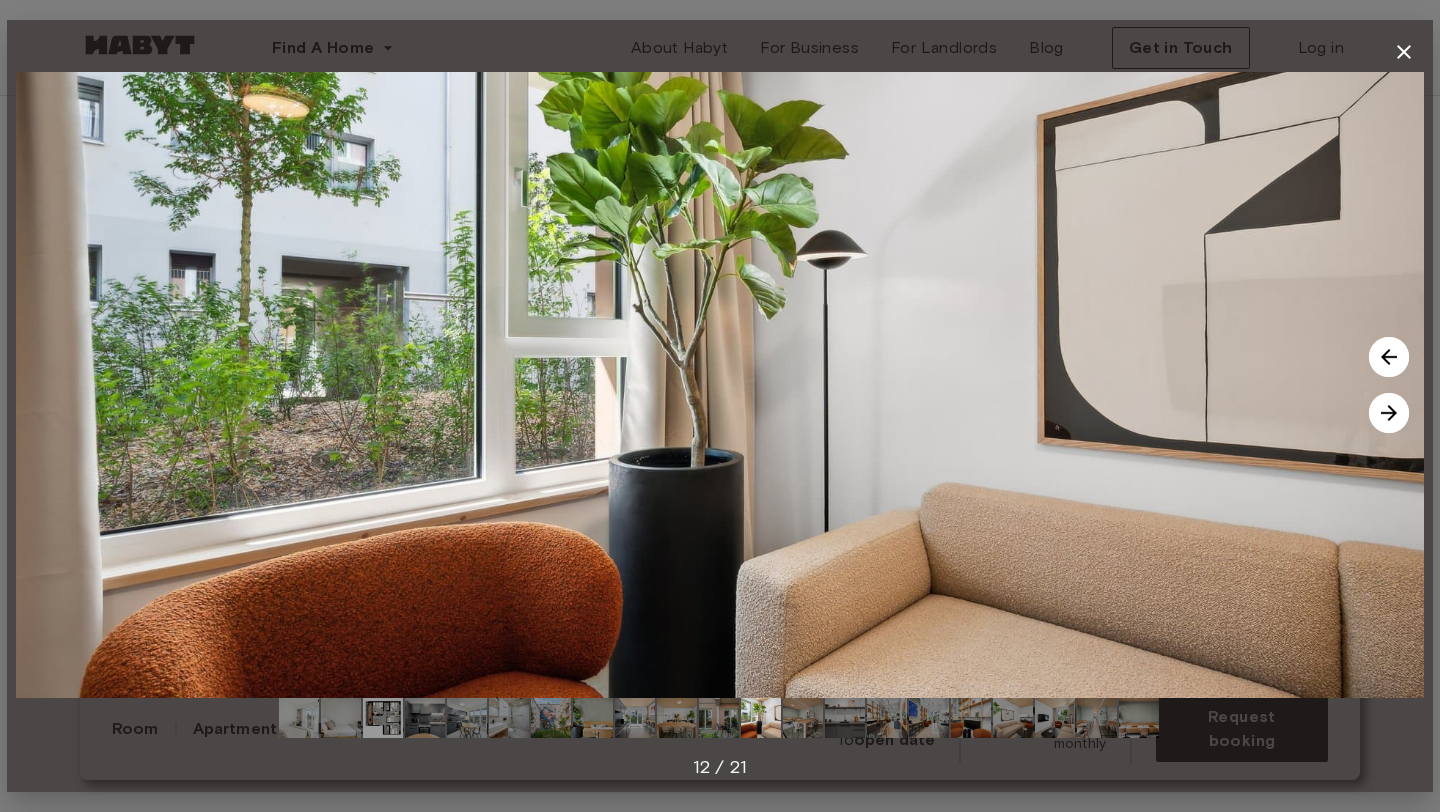 click 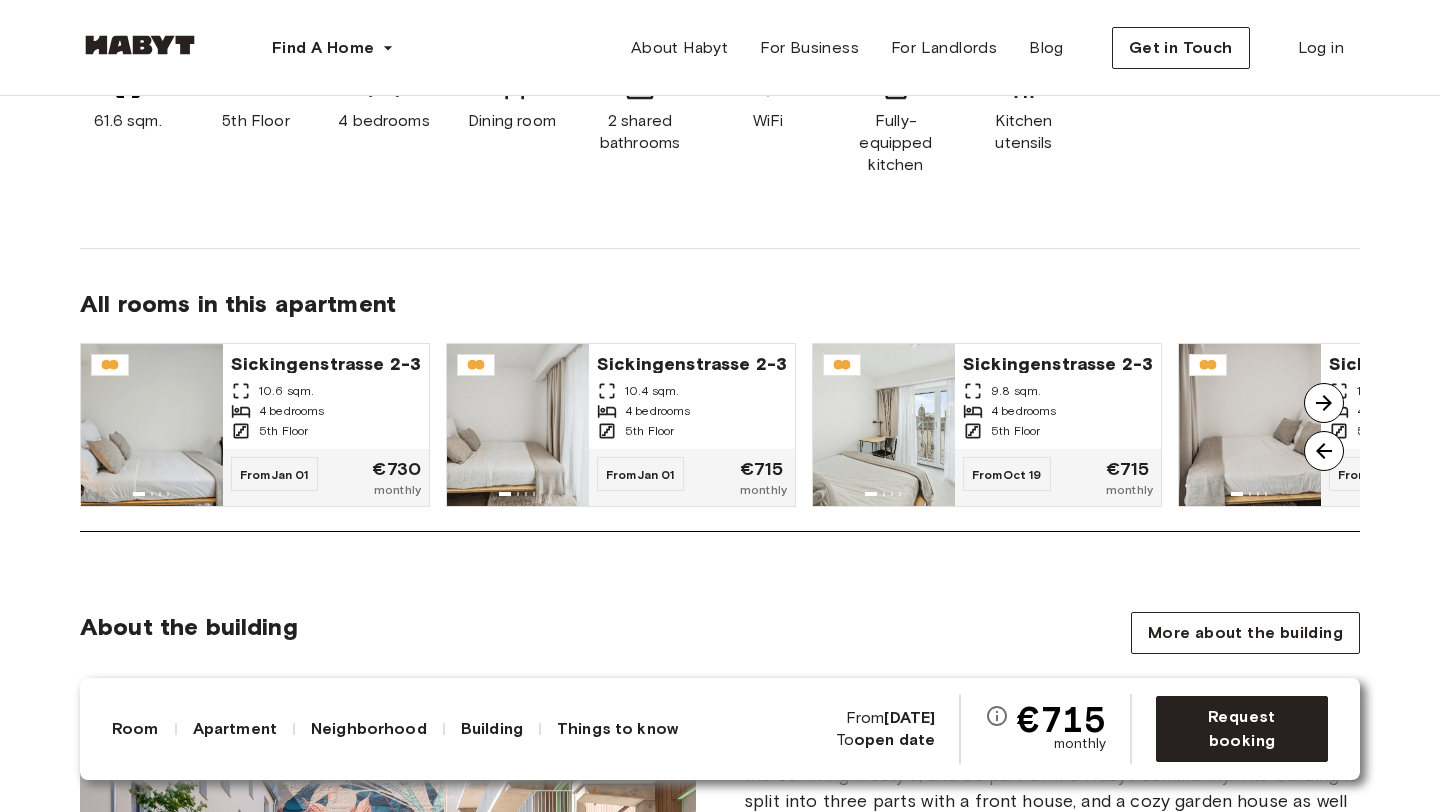 scroll, scrollTop: 1632, scrollLeft: 0, axis: vertical 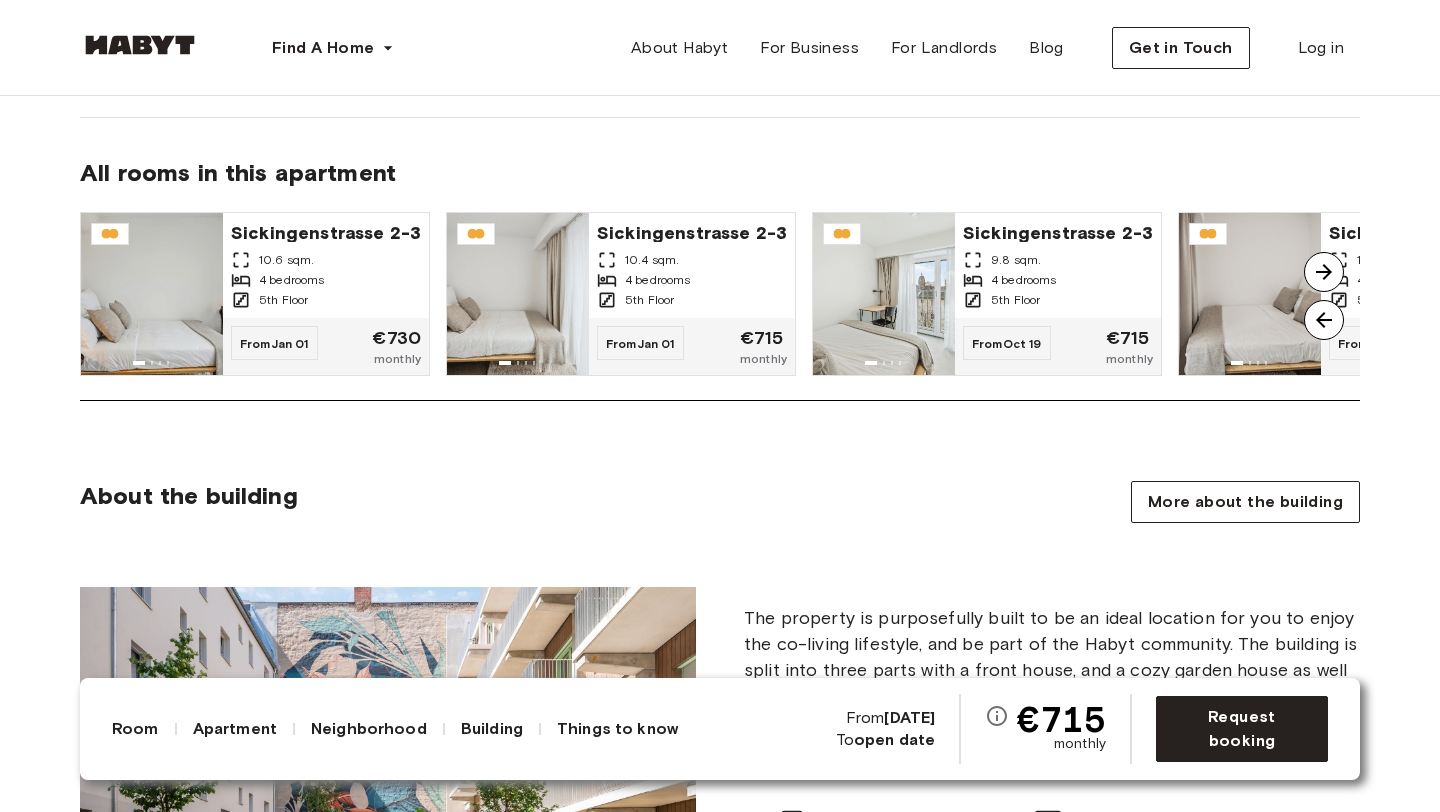 click at bounding box center [1324, 272] 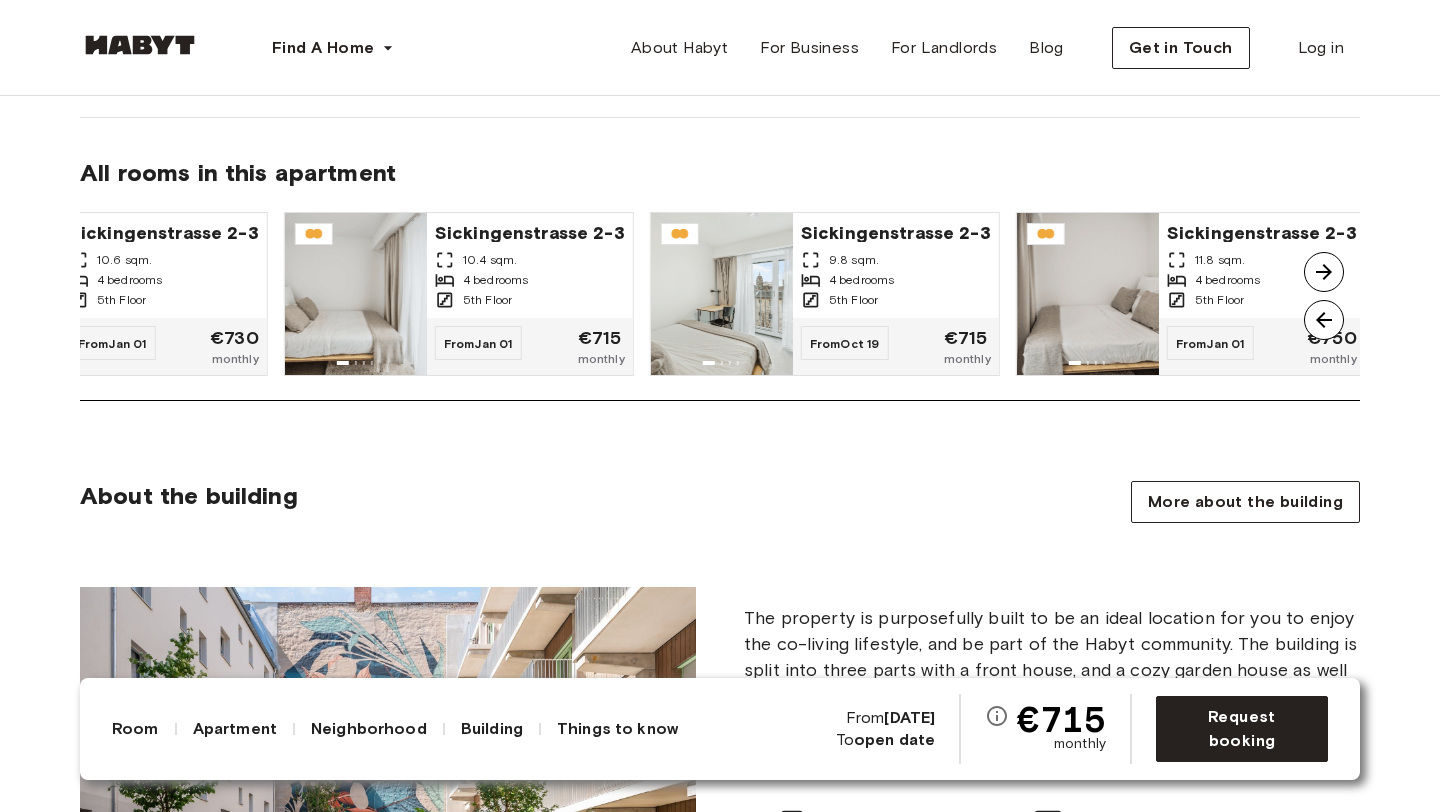 click at bounding box center [1324, 272] 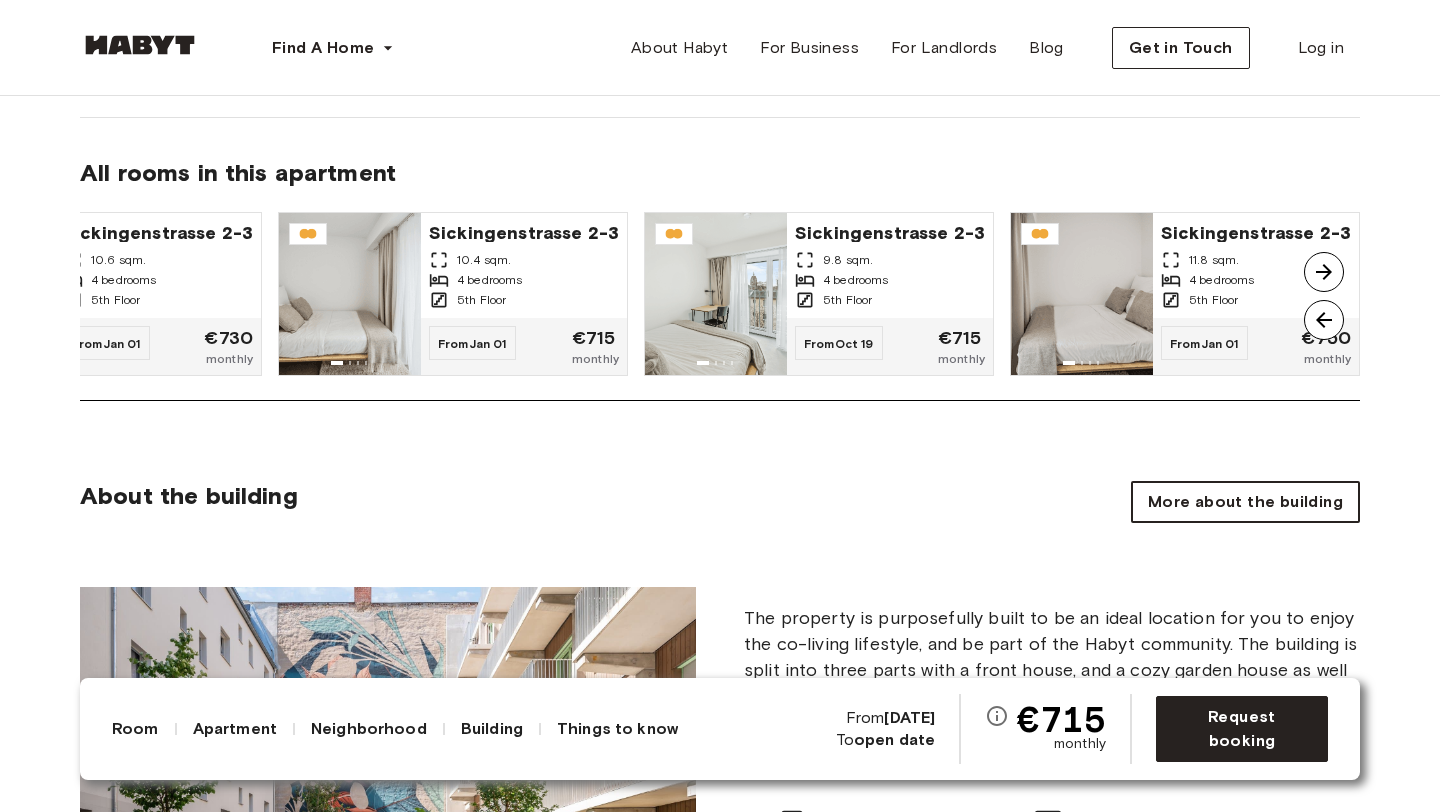 scroll, scrollTop: 2147, scrollLeft: 0, axis: vertical 